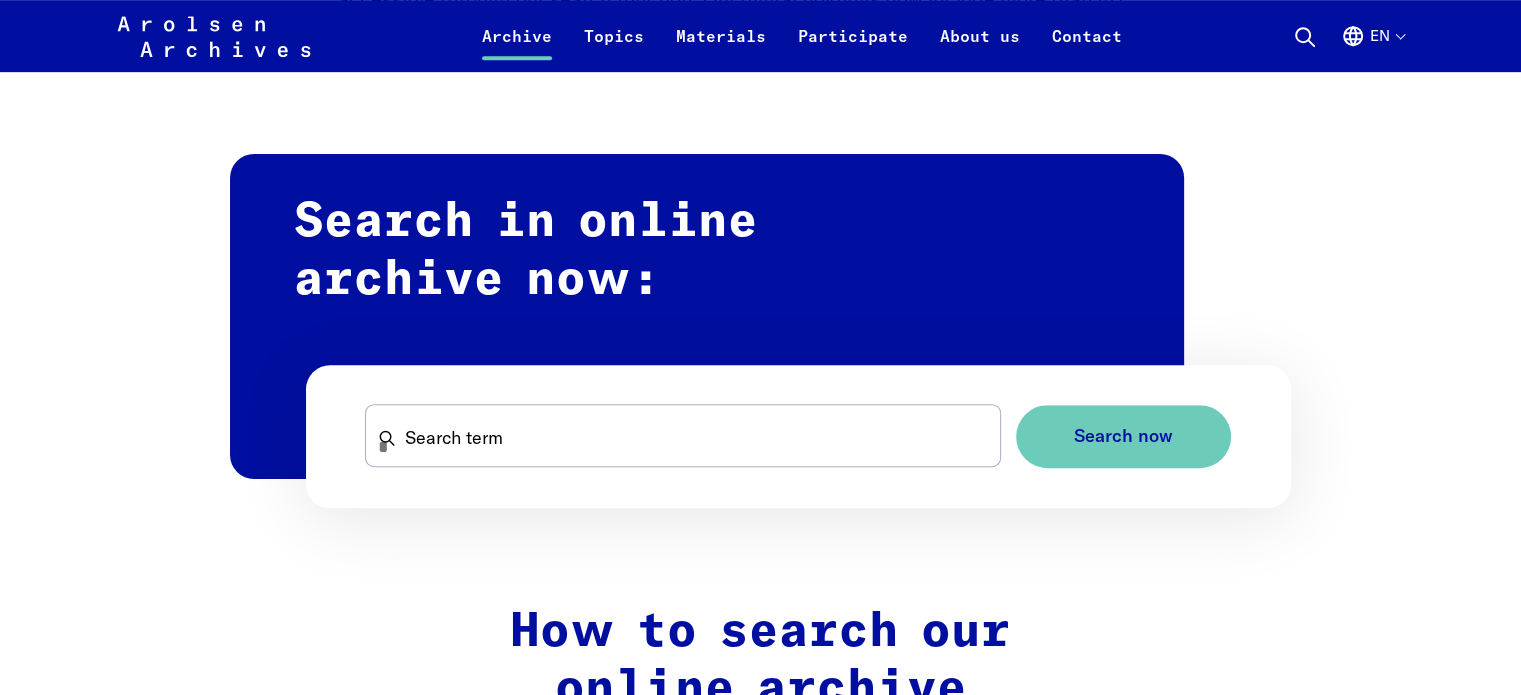 scroll, scrollTop: 1100, scrollLeft: 0, axis: vertical 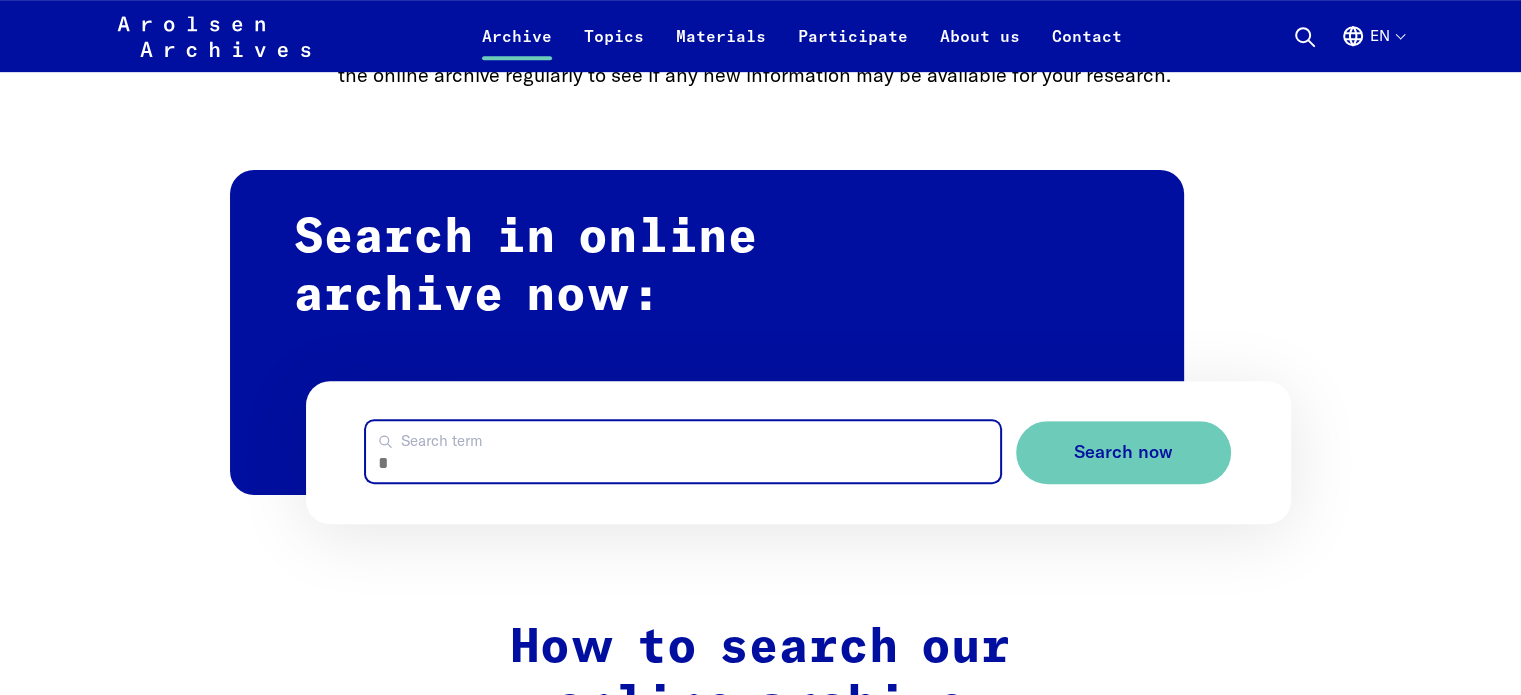 click on "Search term" at bounding box center (682, 451) 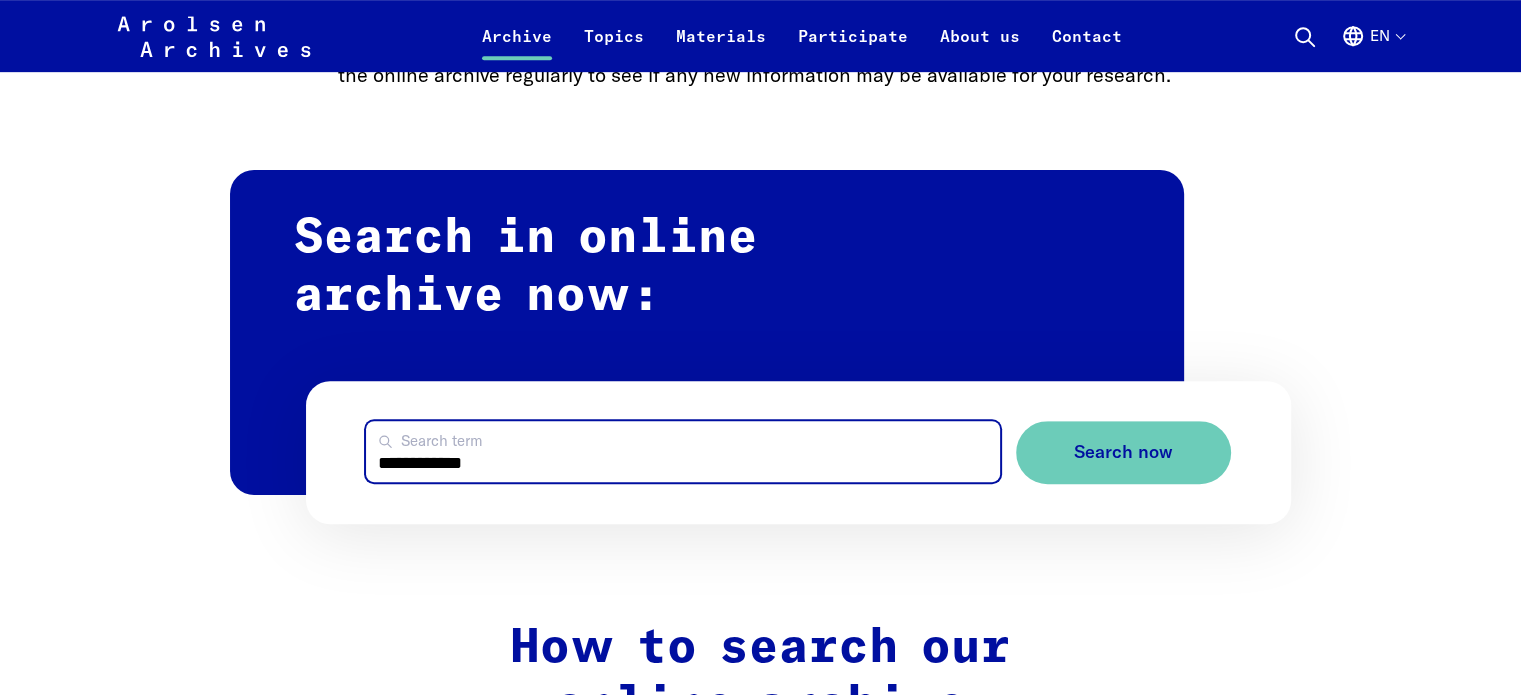 type on "**********" 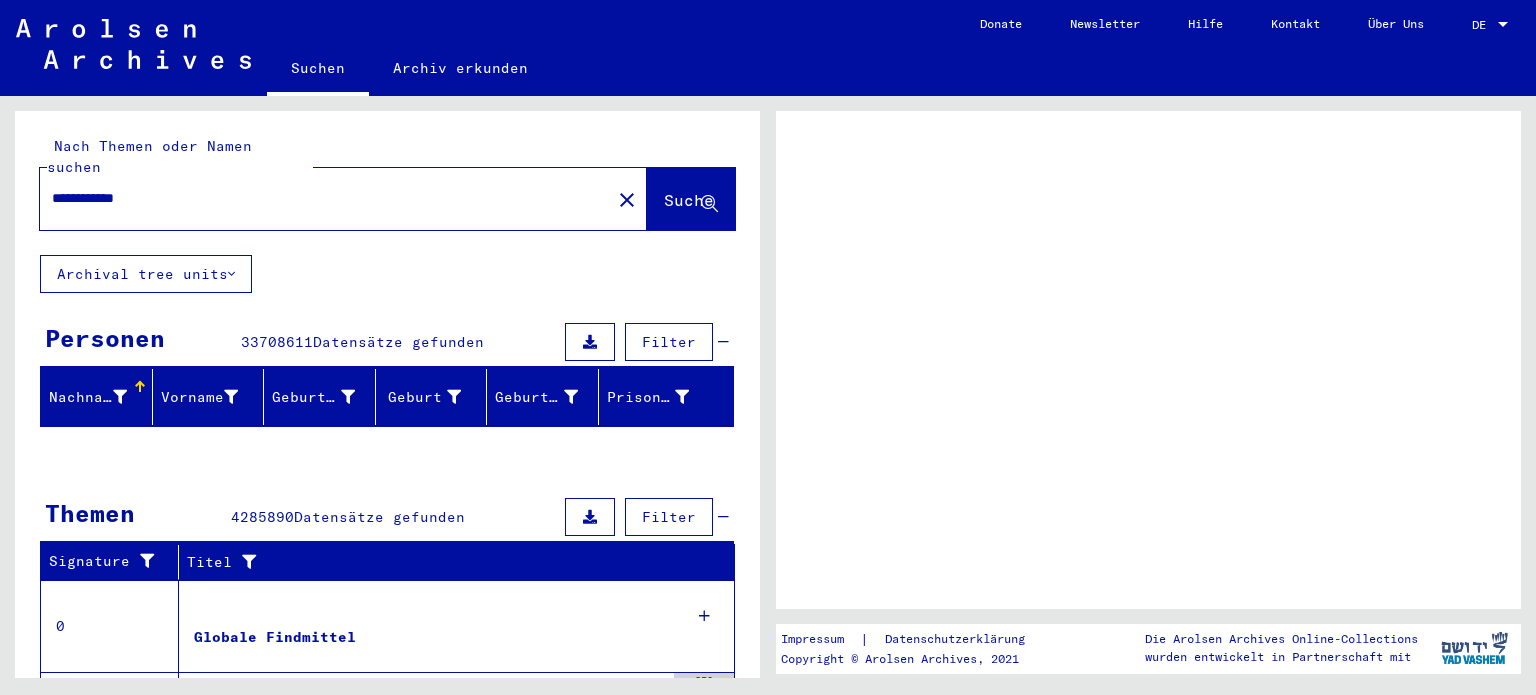scroll, scrollTop: 0, scrollLeft: 0, axis: both 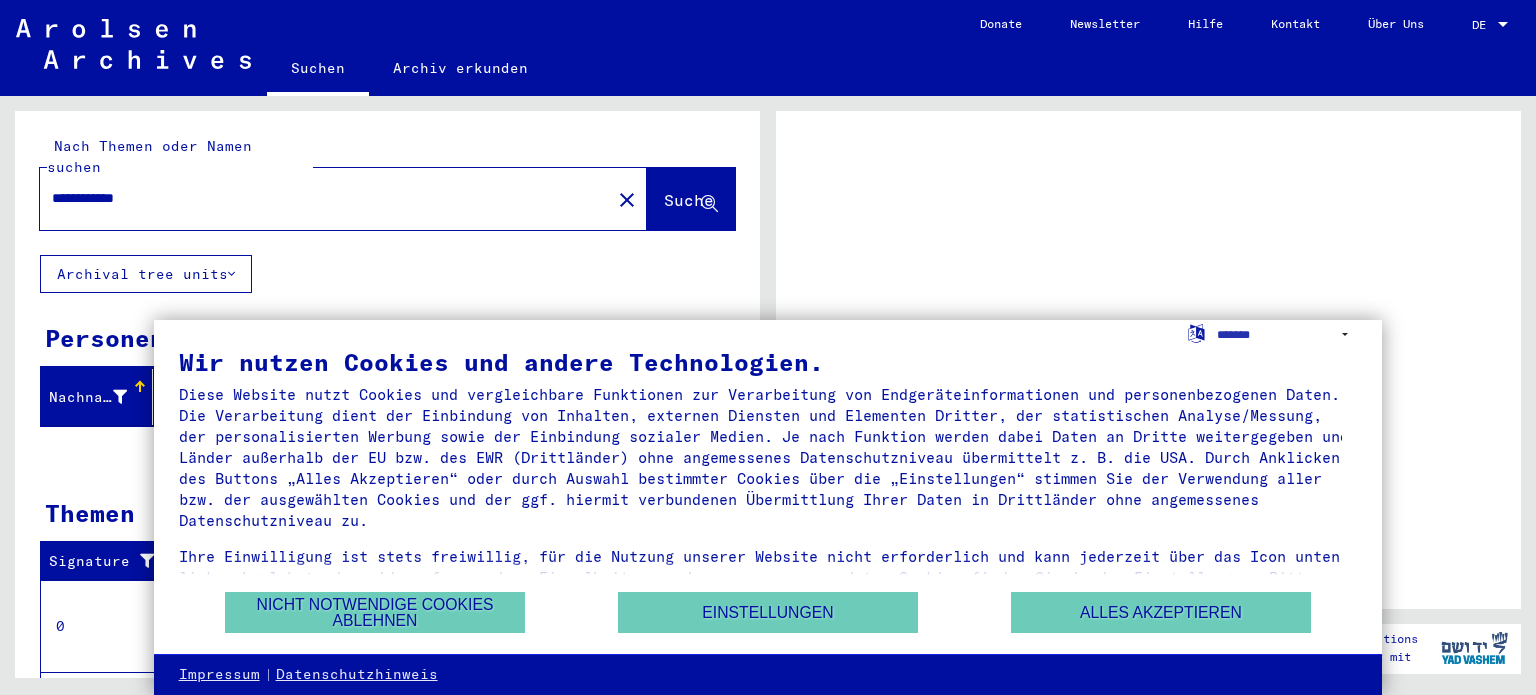 click 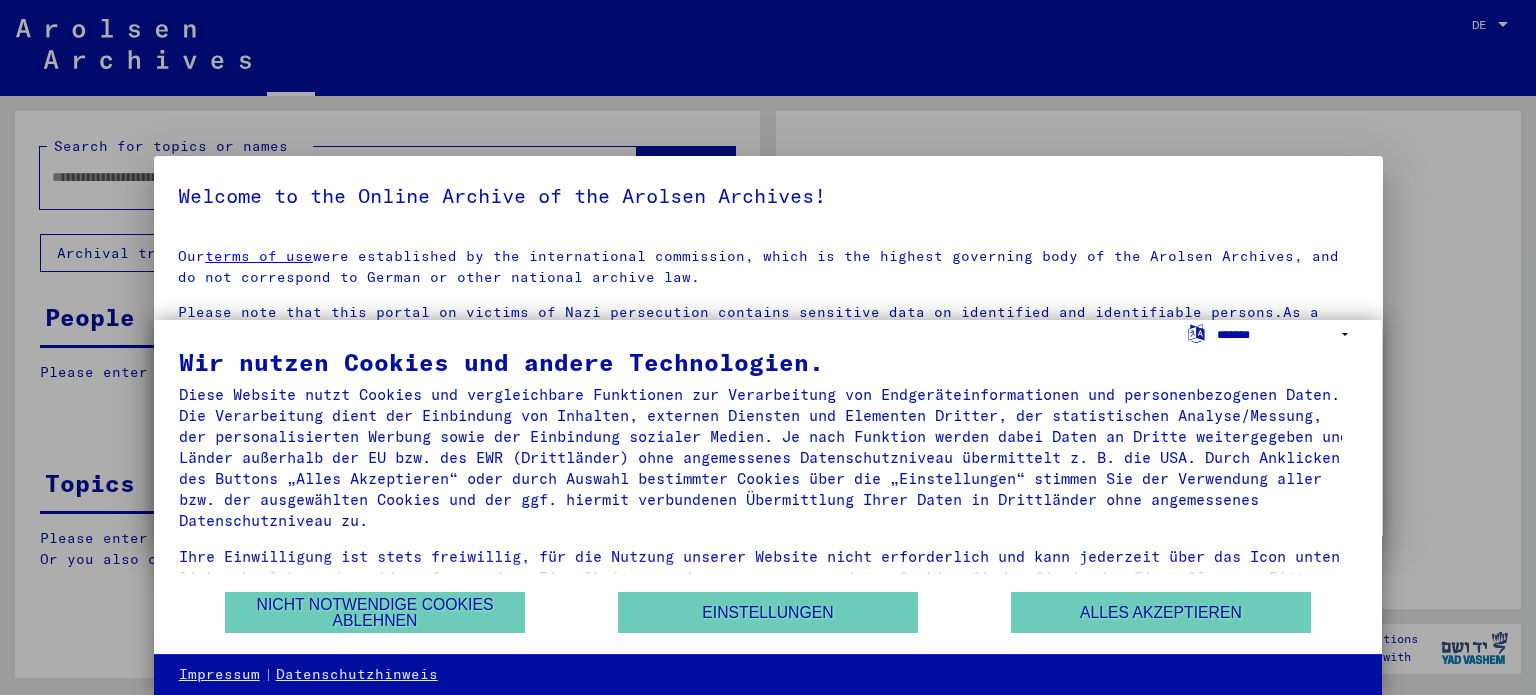 type on "**********" 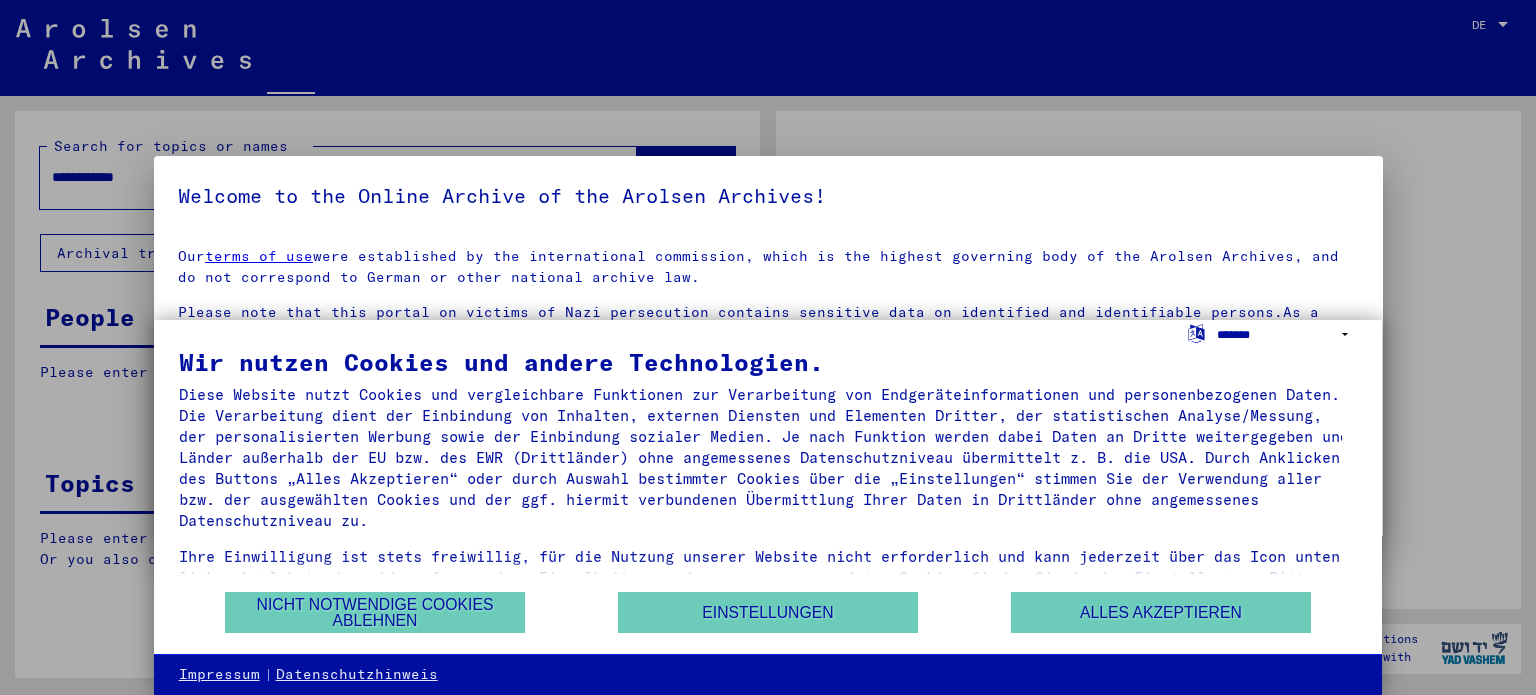 click on "**********" at bounding box center (1287, 334) 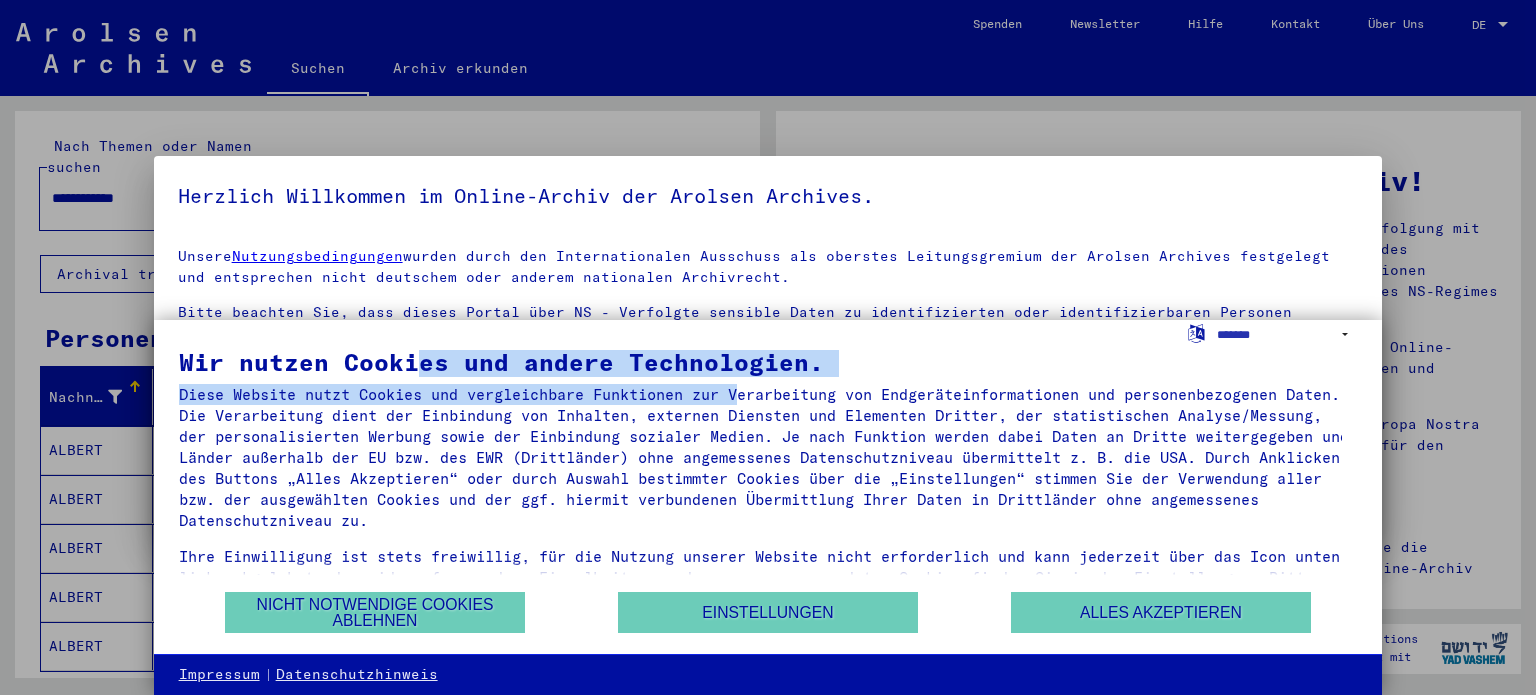 drag, startPoint x: 409, startPoint y: 349, endPoint x: 751, endPoint y: 384, distance: 343.7863 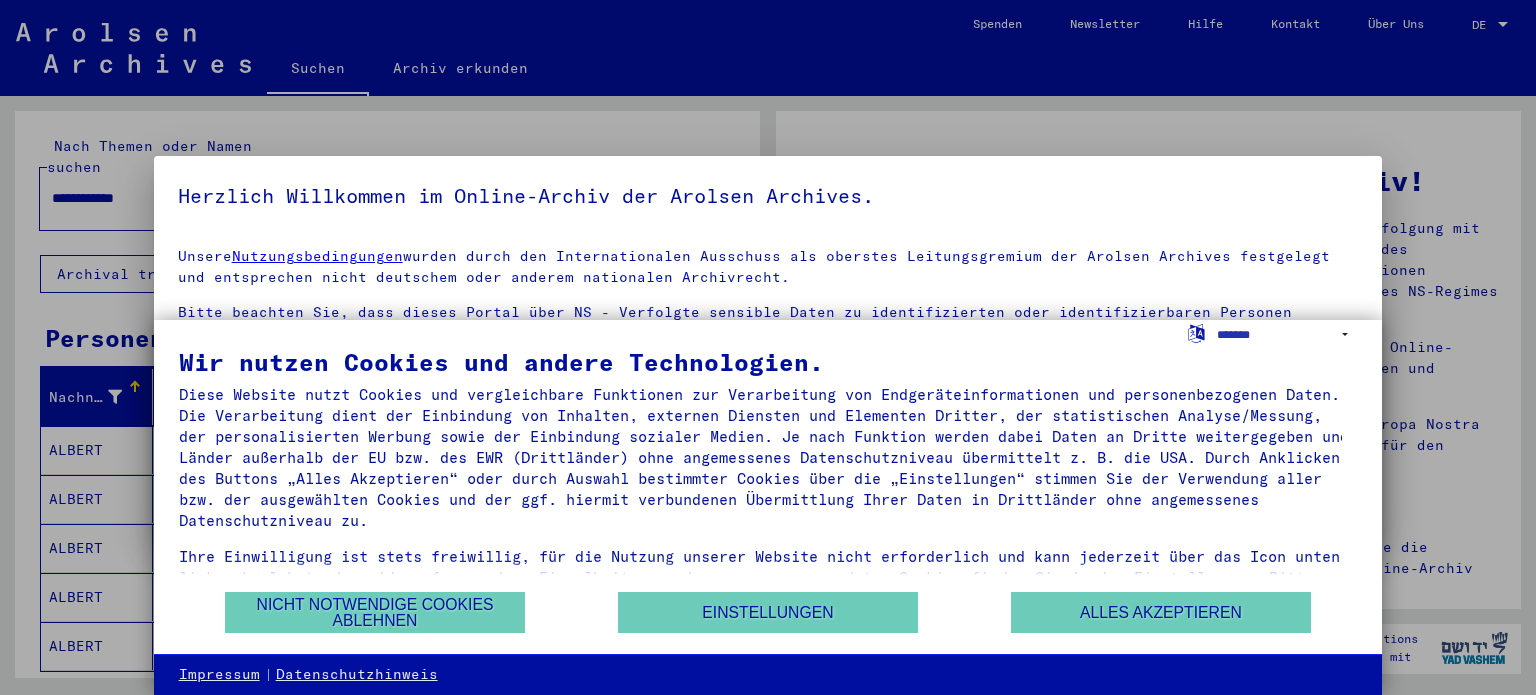 click on "Wir nutzen Cookies und andere Technologien.
Diese Website nutzt Cookies und vergleichbare Funktionen zur Verarbeitung von Endgeräteinformationen und personenbezogenen Daten. Die Verarbeitung dient der Einbindung von Inhalten, externen Diensten und Elementen Dritter, der statistischen Analyse/Messung, der personalisierten Werbung sowie der Einbindung sozialer Medien. Je nach Funktion werden dabei Daten an Dritte weitergegeben und Länder außerhalb der EU bzw. des EWR (Drittländer) ohne angemessenes Datenschutzniveau übermittelt z. B. die USA. Durch Anklicken des Buttons „Alles Akzeptieren“ oder durch Auswahl bestimmter Cookies über die „Einstellungen“ stimmen Sie der Verwendung aller bzw. der ausgewählten Cookies und der ggf. hiermit verbundenen Übermittlung Ihrer Daten in Drittländer ohne angemessenes Datenschutzniveau zu." at bounding box center (768, 468) 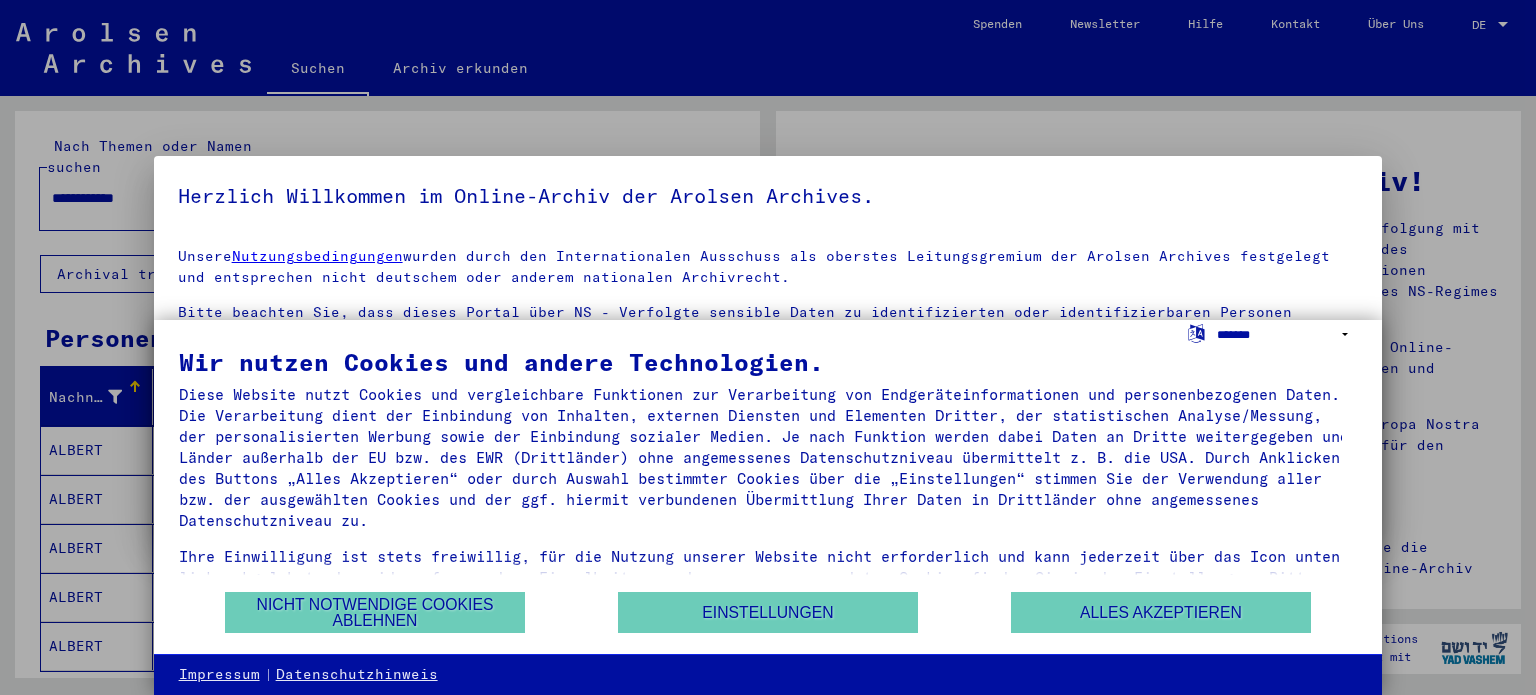 click on "**********" at bounding box center (1287, 334) 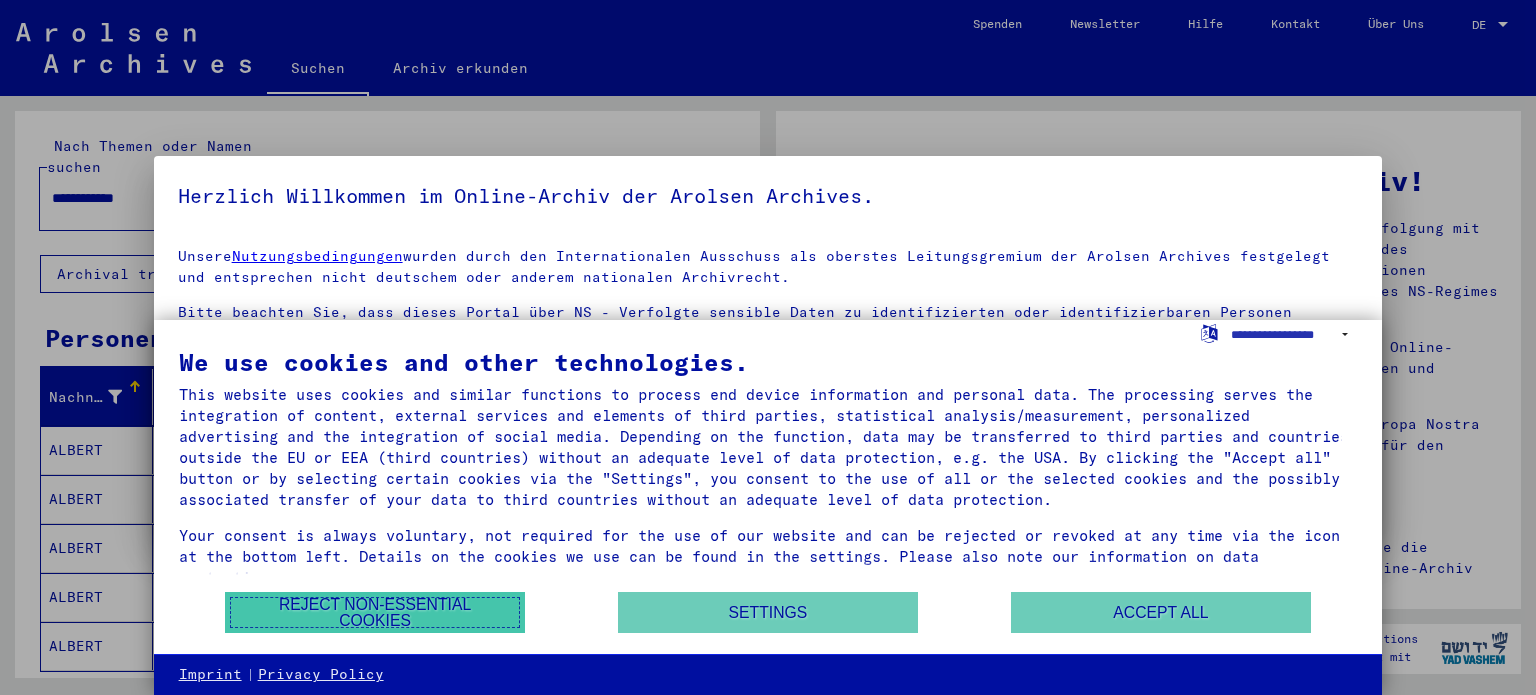 click on "Reject non-essential cookies" at bounding box center [375, 612] 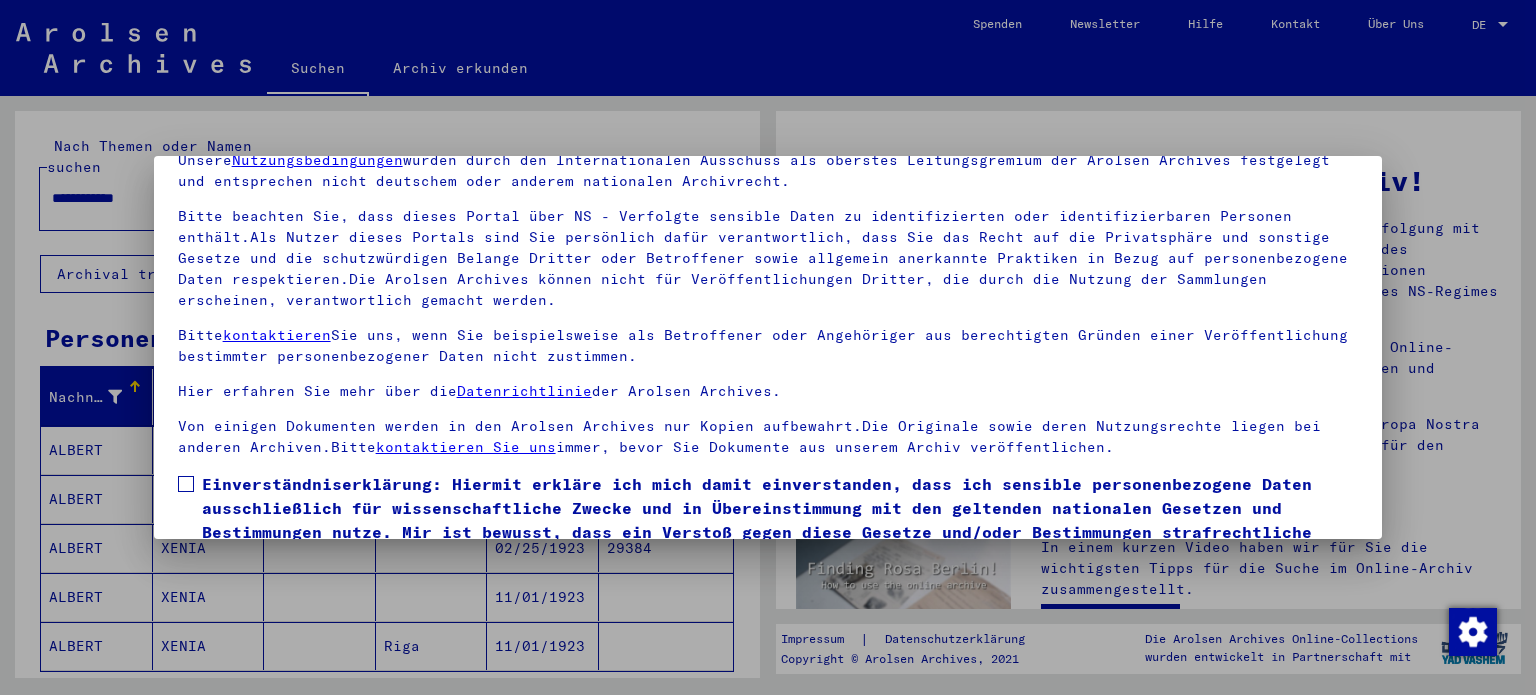 scroll, scrollTop: 169, scrollLeft: 0, axis: vertical 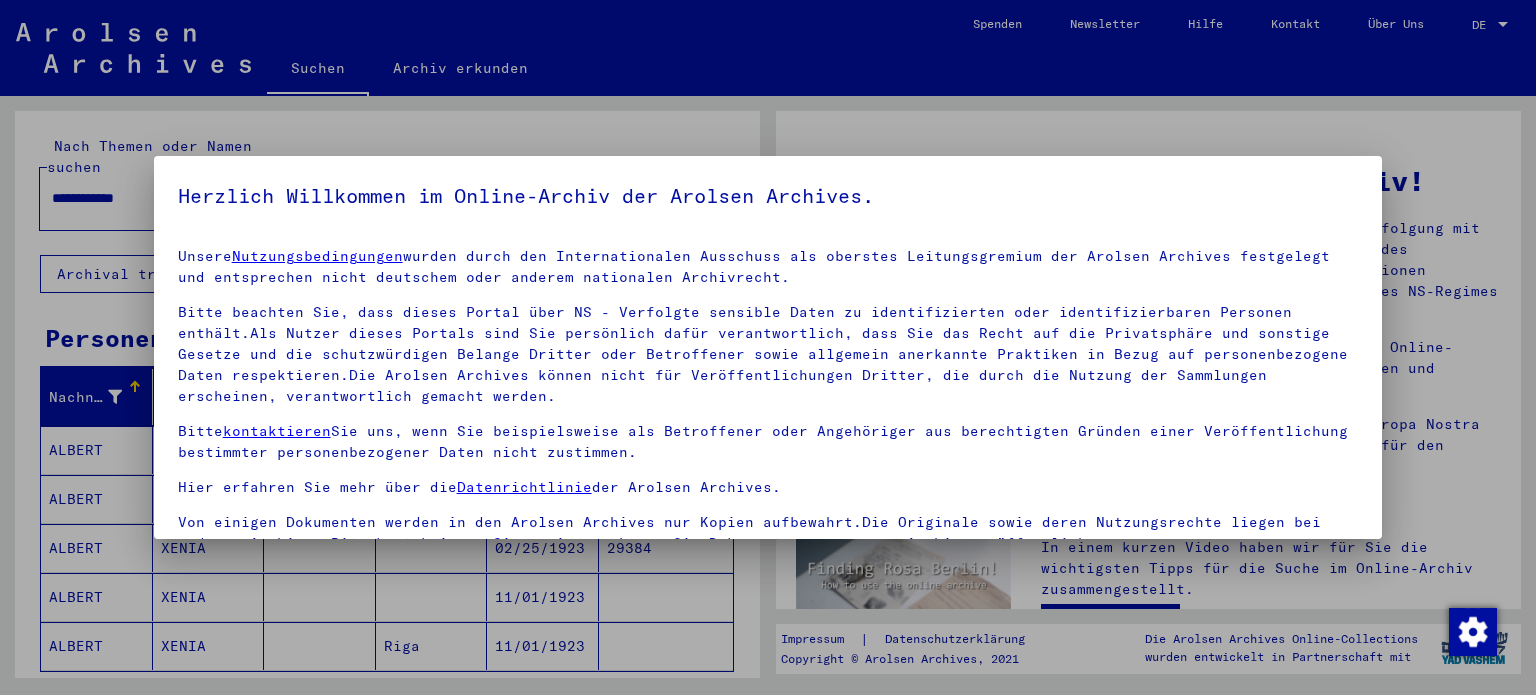 click at bounding box center [768, 347] 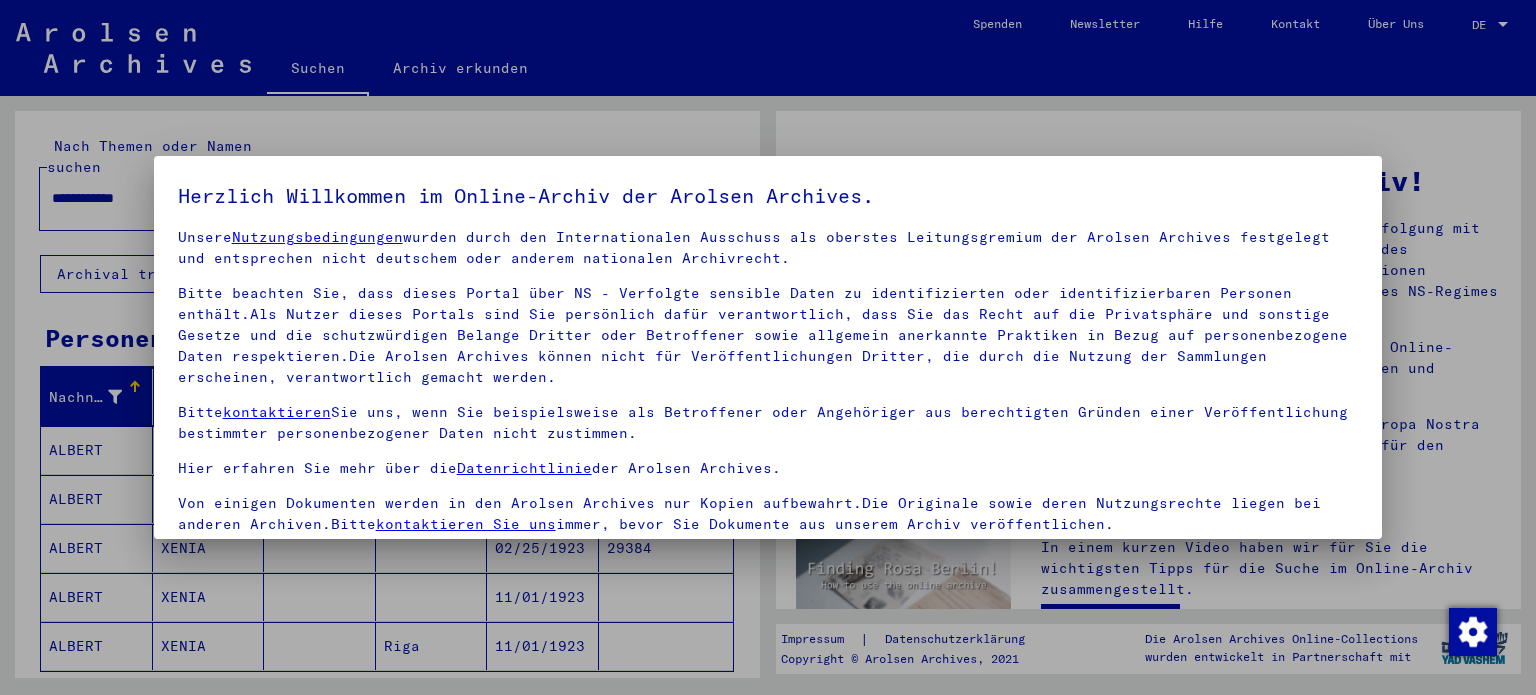 scroll, scrollTop: 28, scrollLeft: 0, axis: vertical 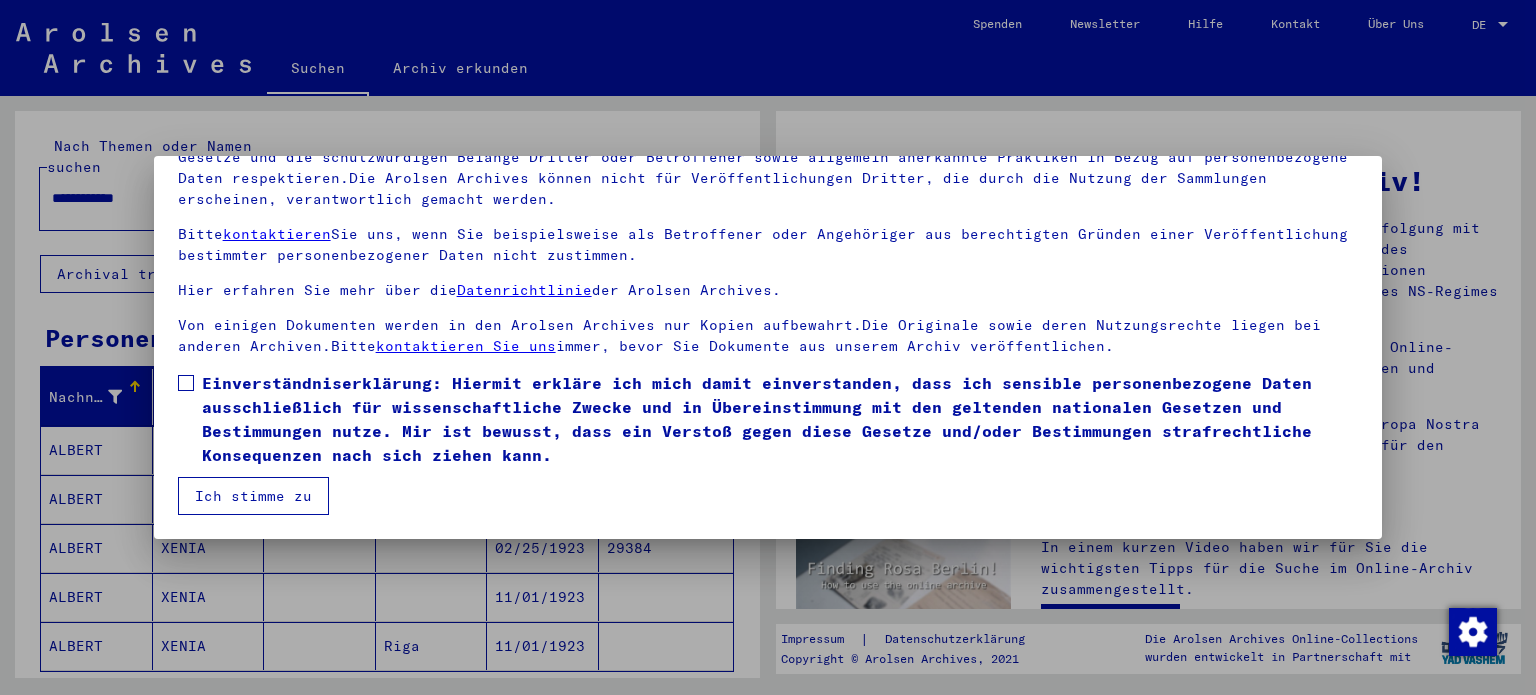 click on "Ich stimme zu" at bounding box center [253, 496] 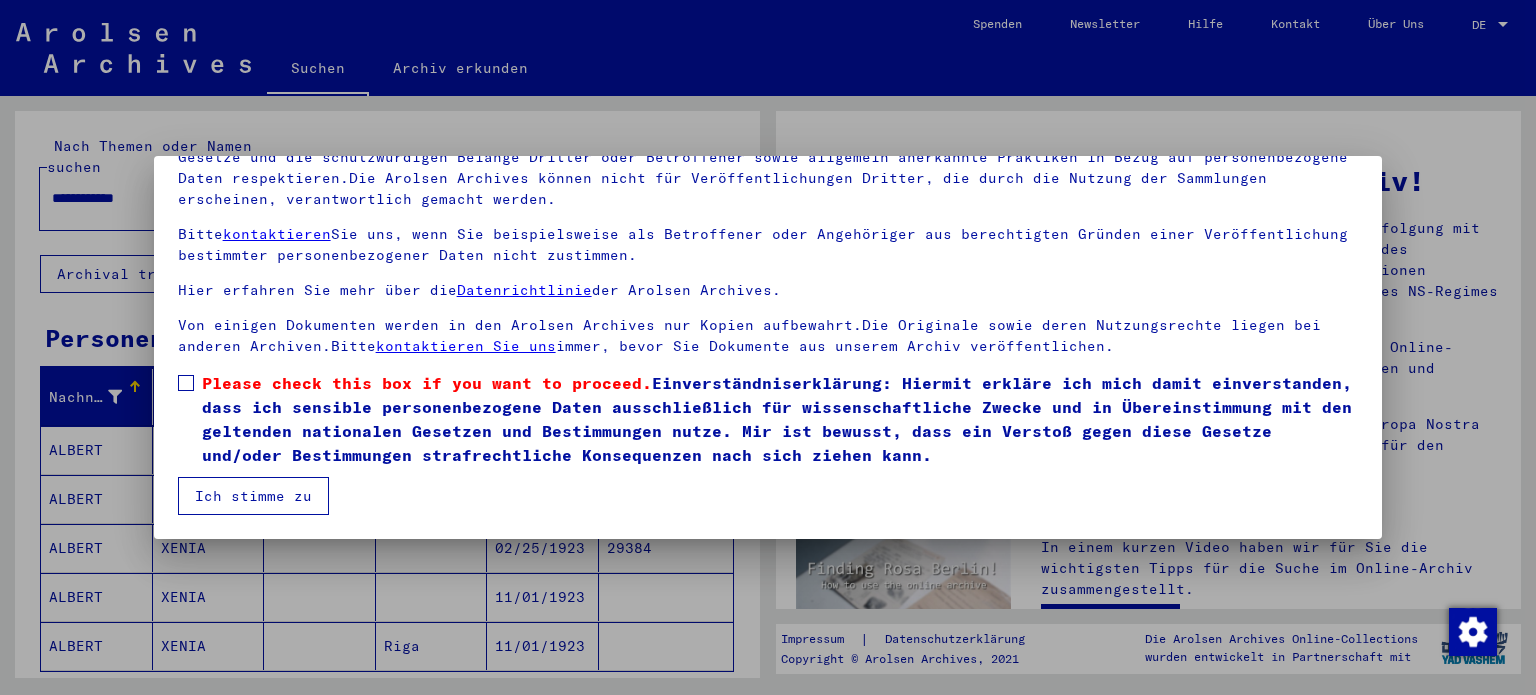 click at bounding box center (186, 383) 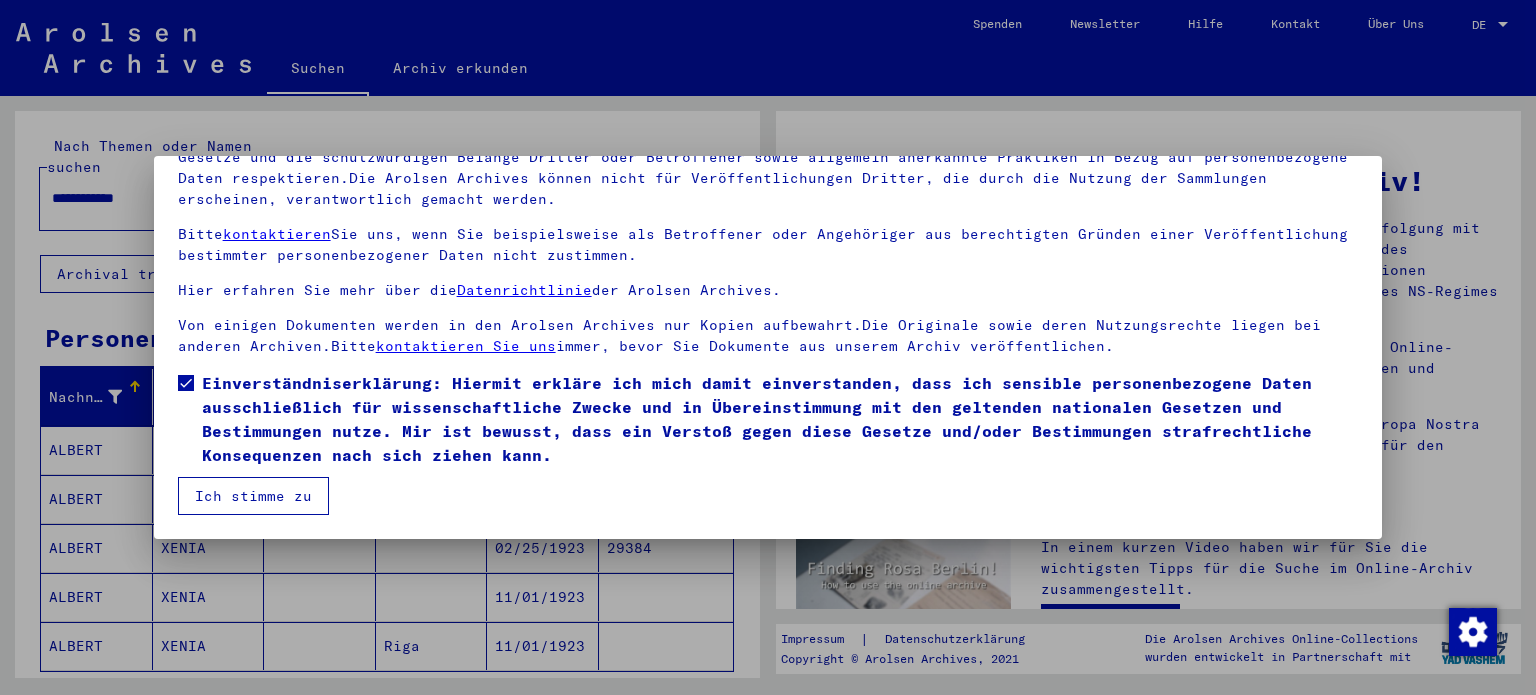 click on "Ich stimme zu" at bounding box center (253, 496) 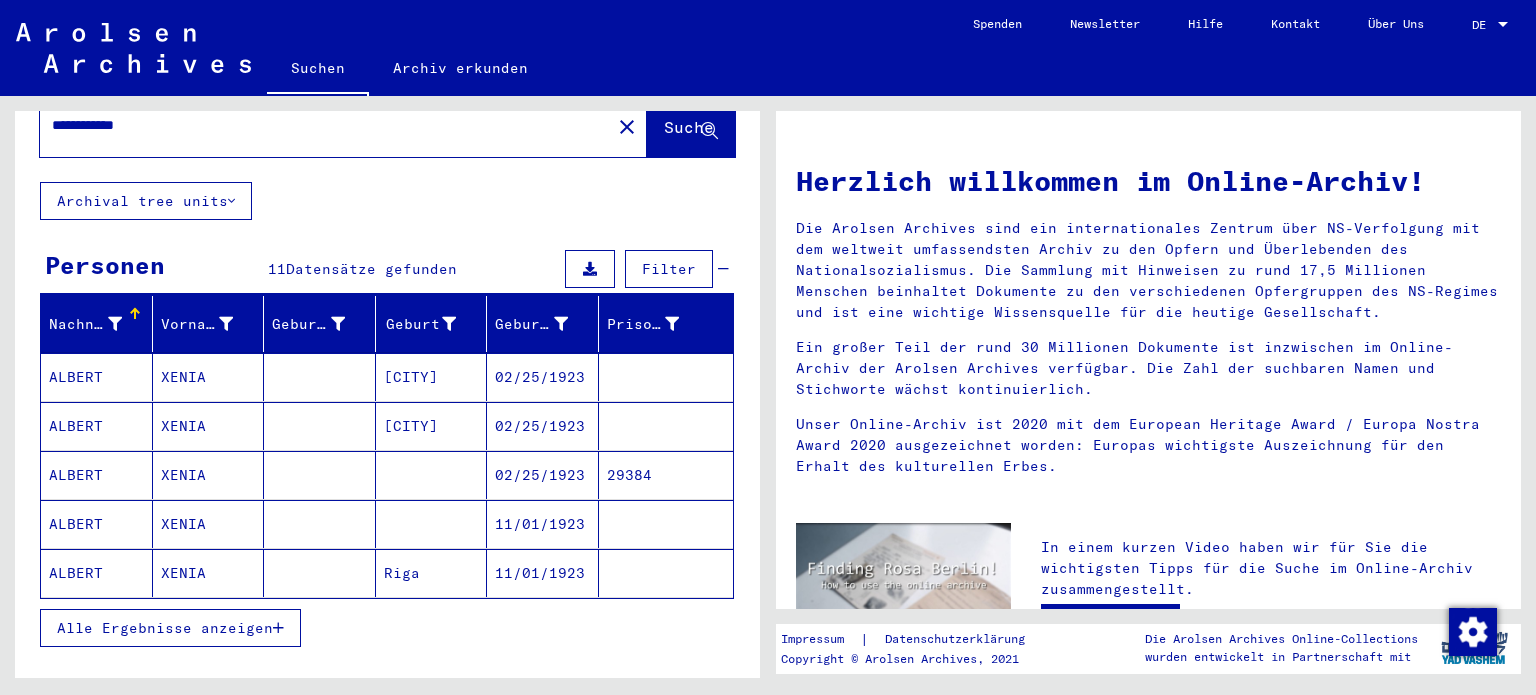 scroll, scrollTop: 100, scrollLeft: 0, axis: vertical 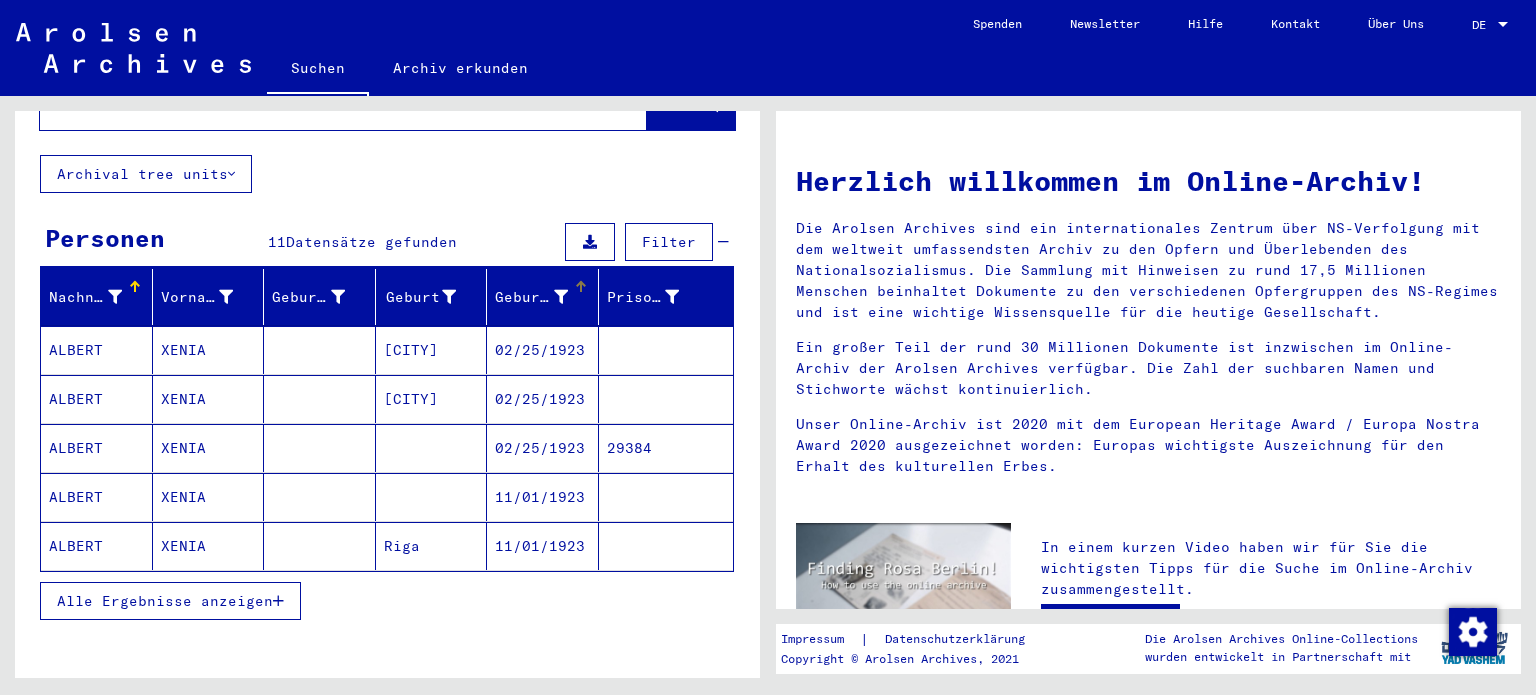 click at bounding box center (561, 297) 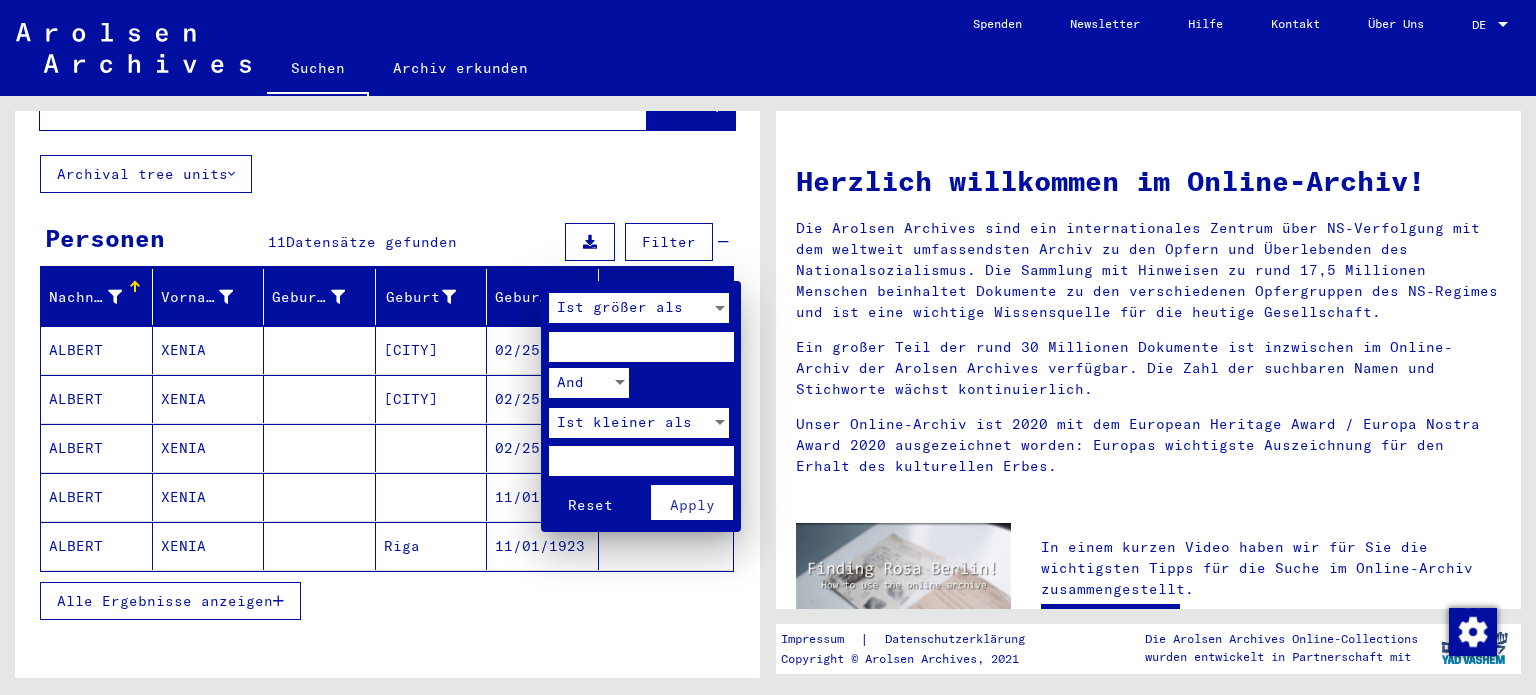 click at bounding box center (768, 347) 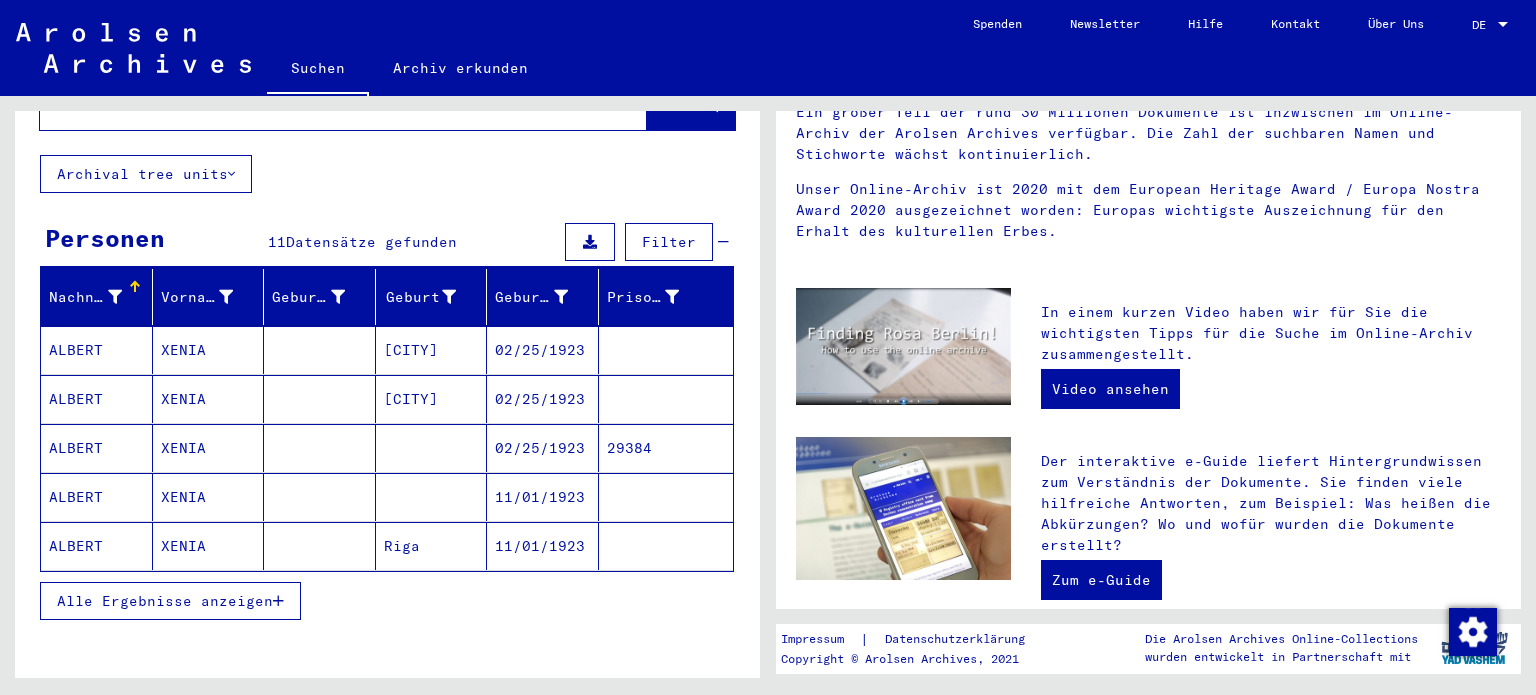 scroll, scrollTop: 232, scrollLeft: 0, axis: vertical 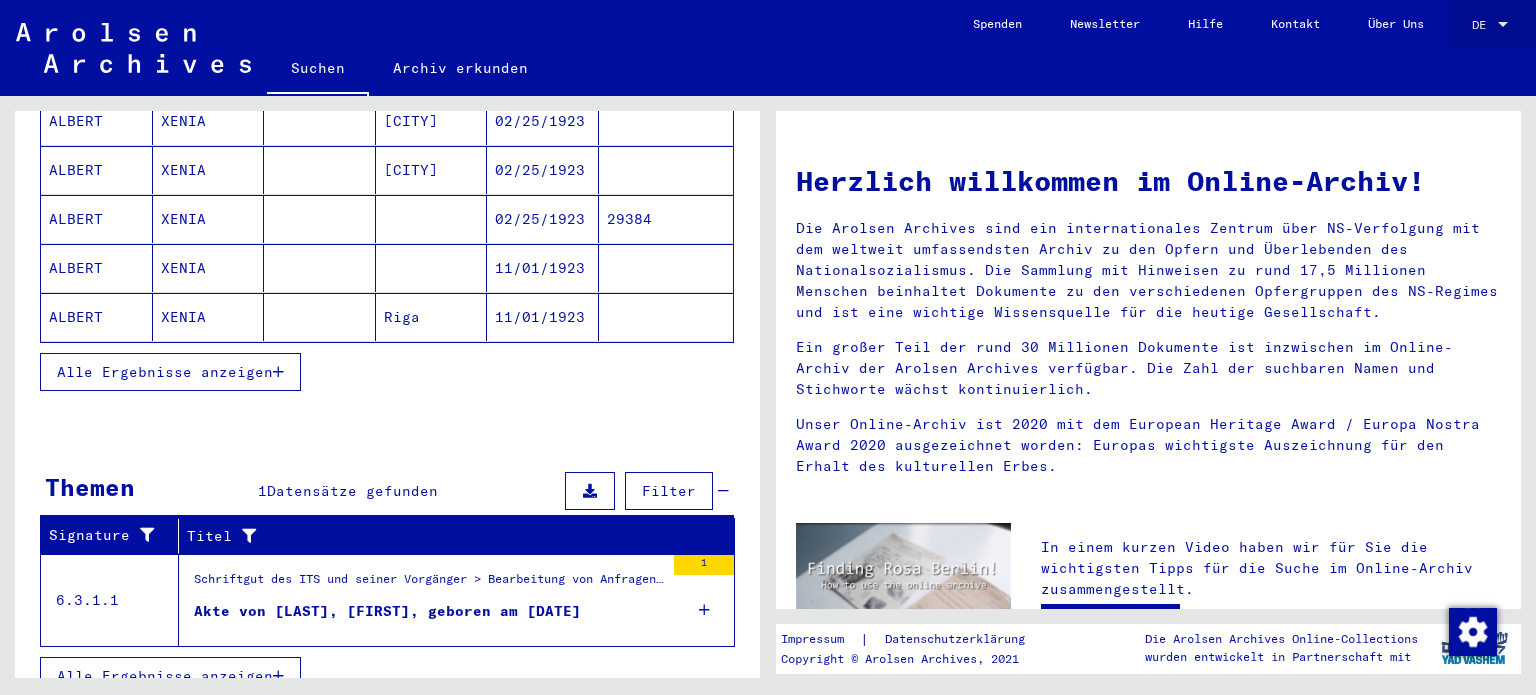 click at bounding box center [1503, 24] 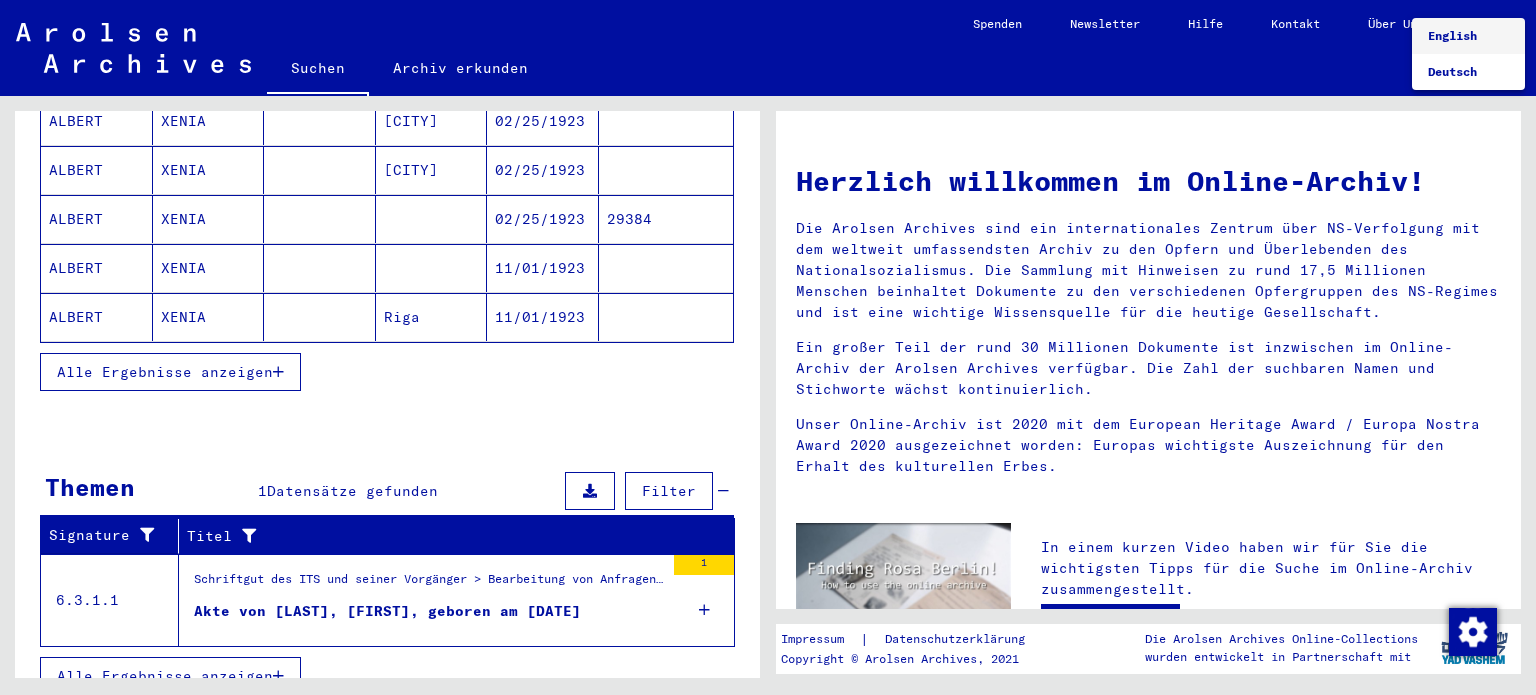 click on "English" at bounding box center [1452, 35] 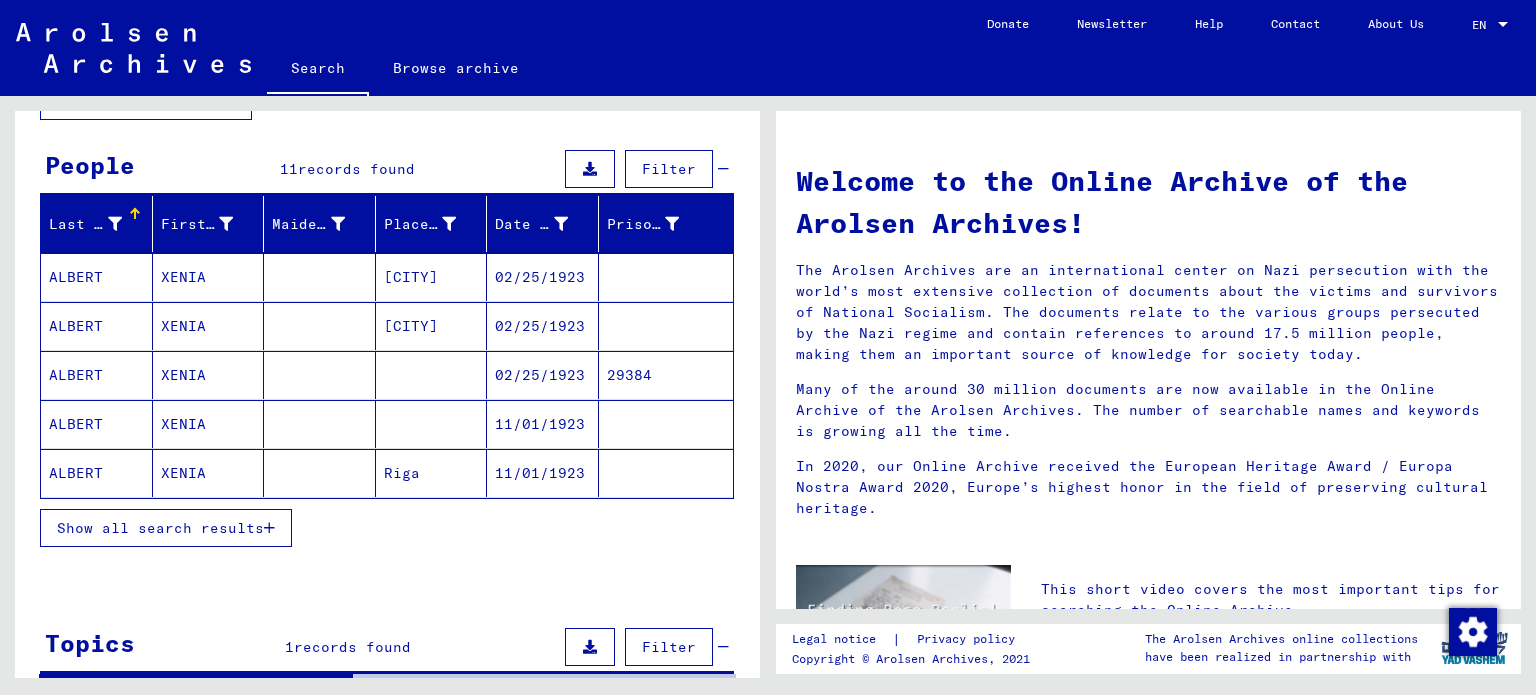 scroll, scrollTop: 152, scrollLeft: 0, axis: vertical 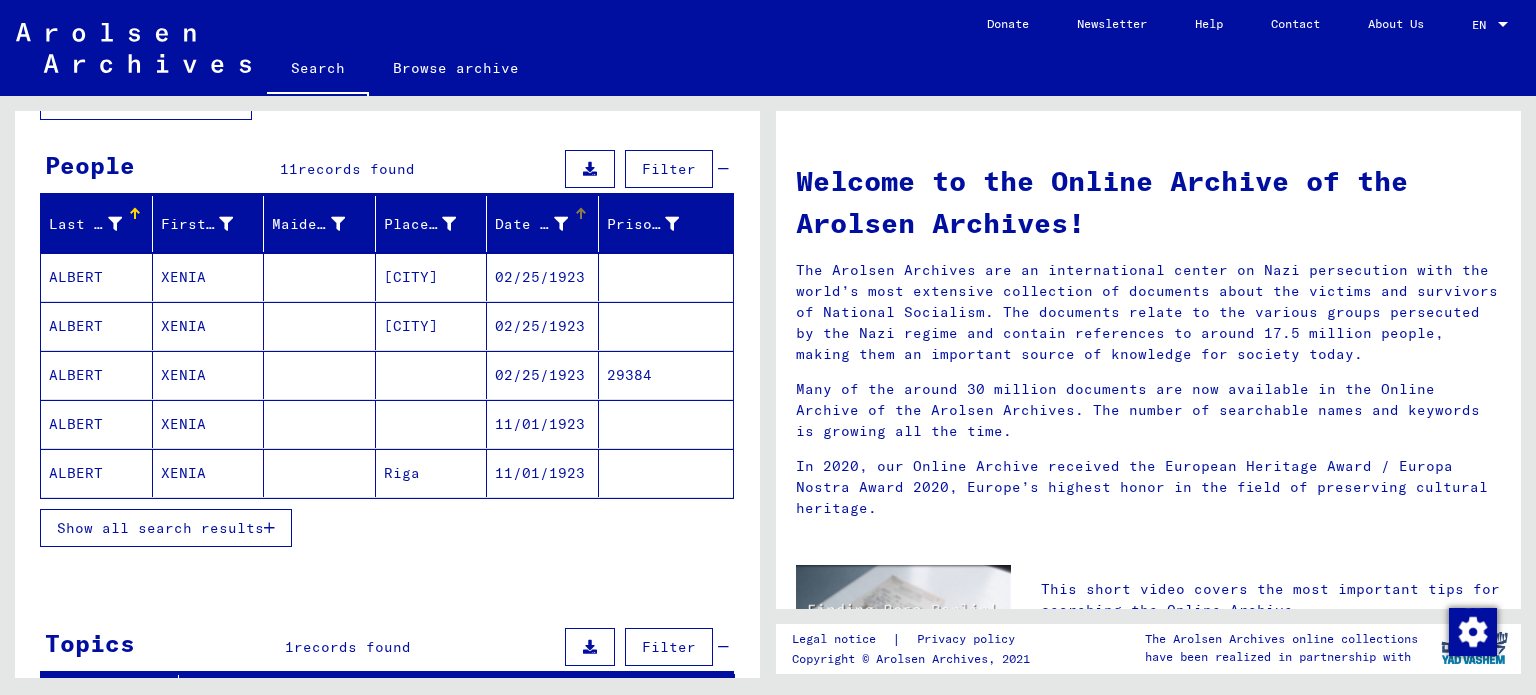 click on "Date of Birth" at bounding box center [531, 224] 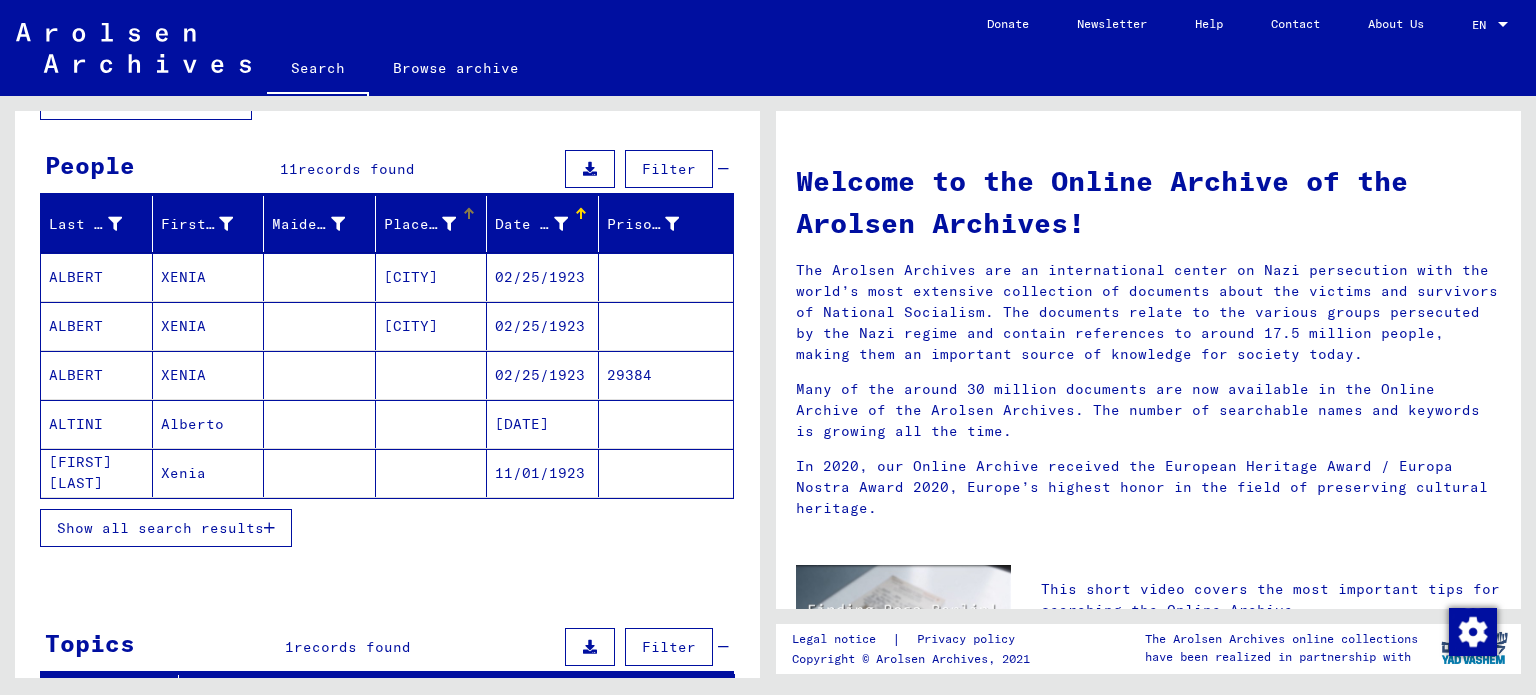 click on "Place of Birth" at bounding box center [420, 224] 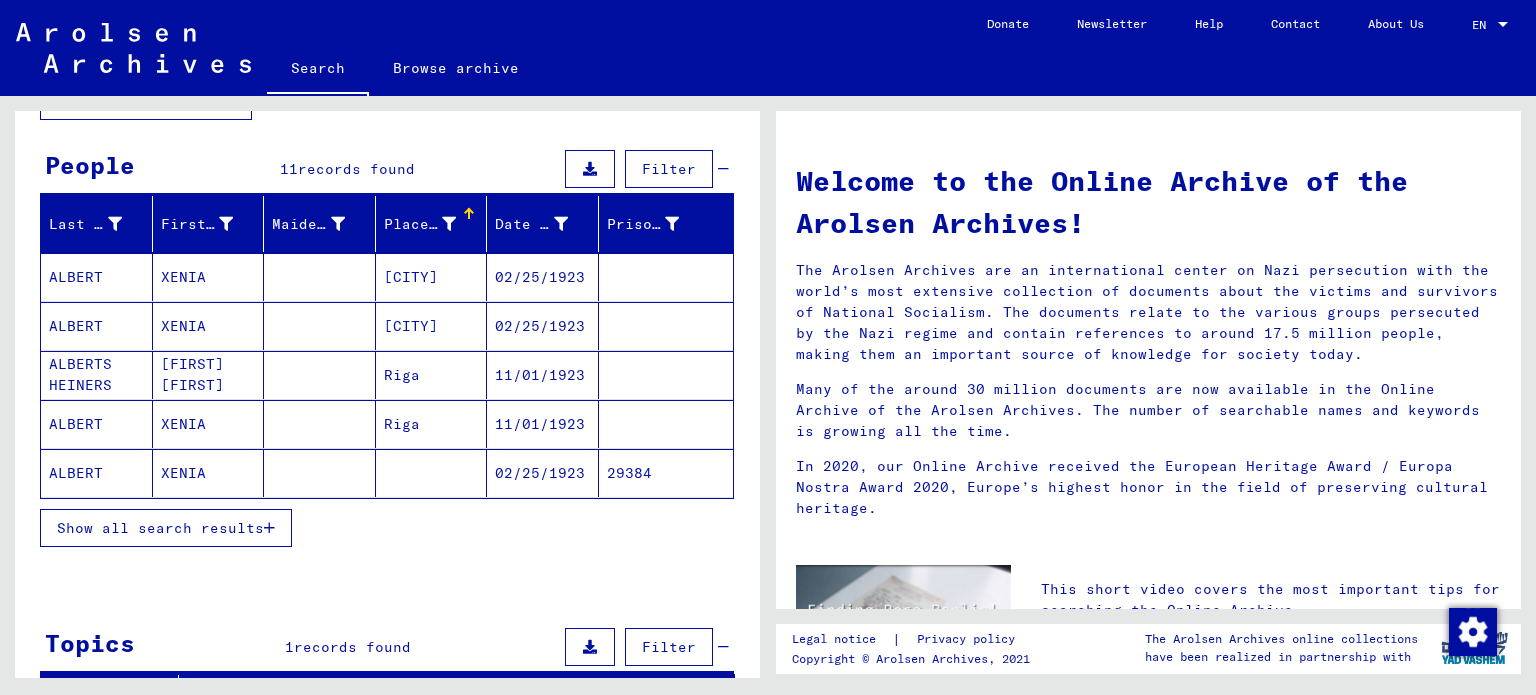 click on "ALBERTS HEINERS" at bounding box center (97, 424) 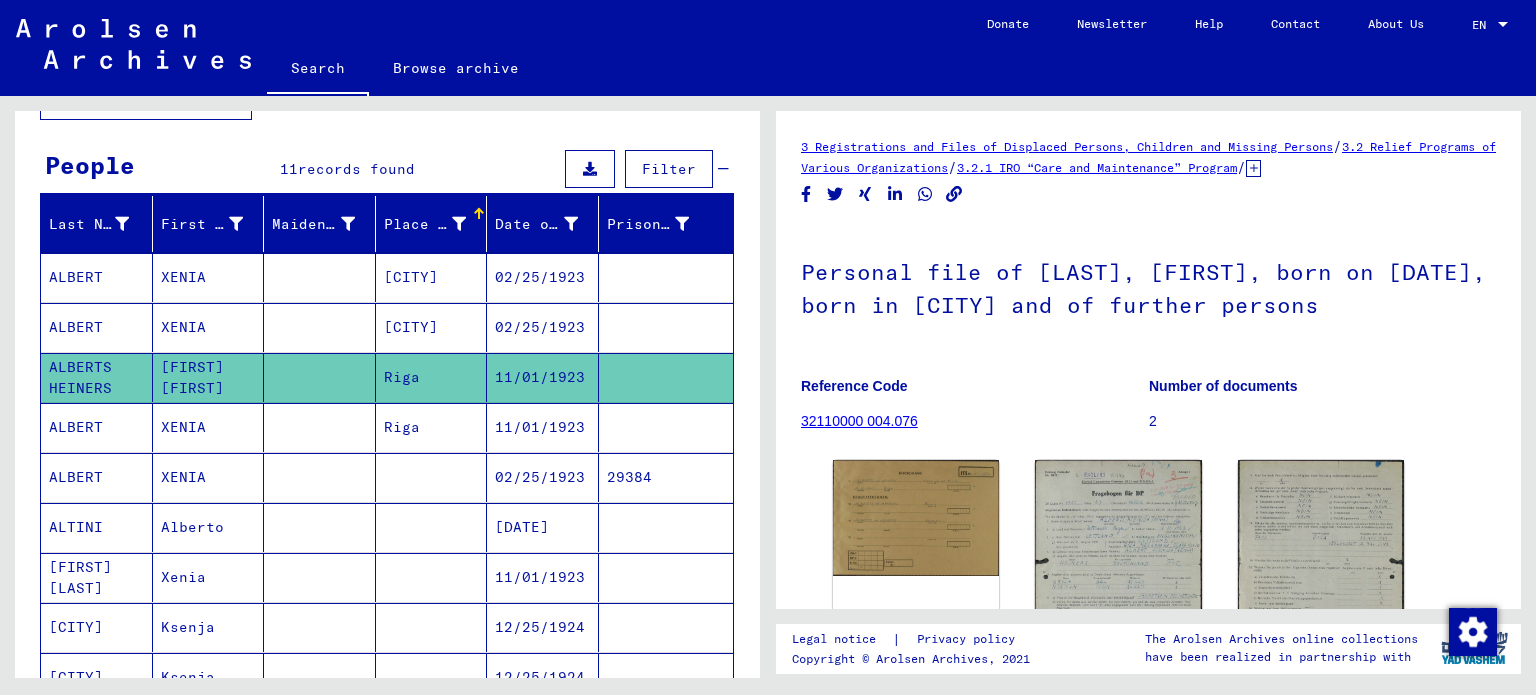 scroll, scrollTop: 0, scrollLeft: 0, axis: both 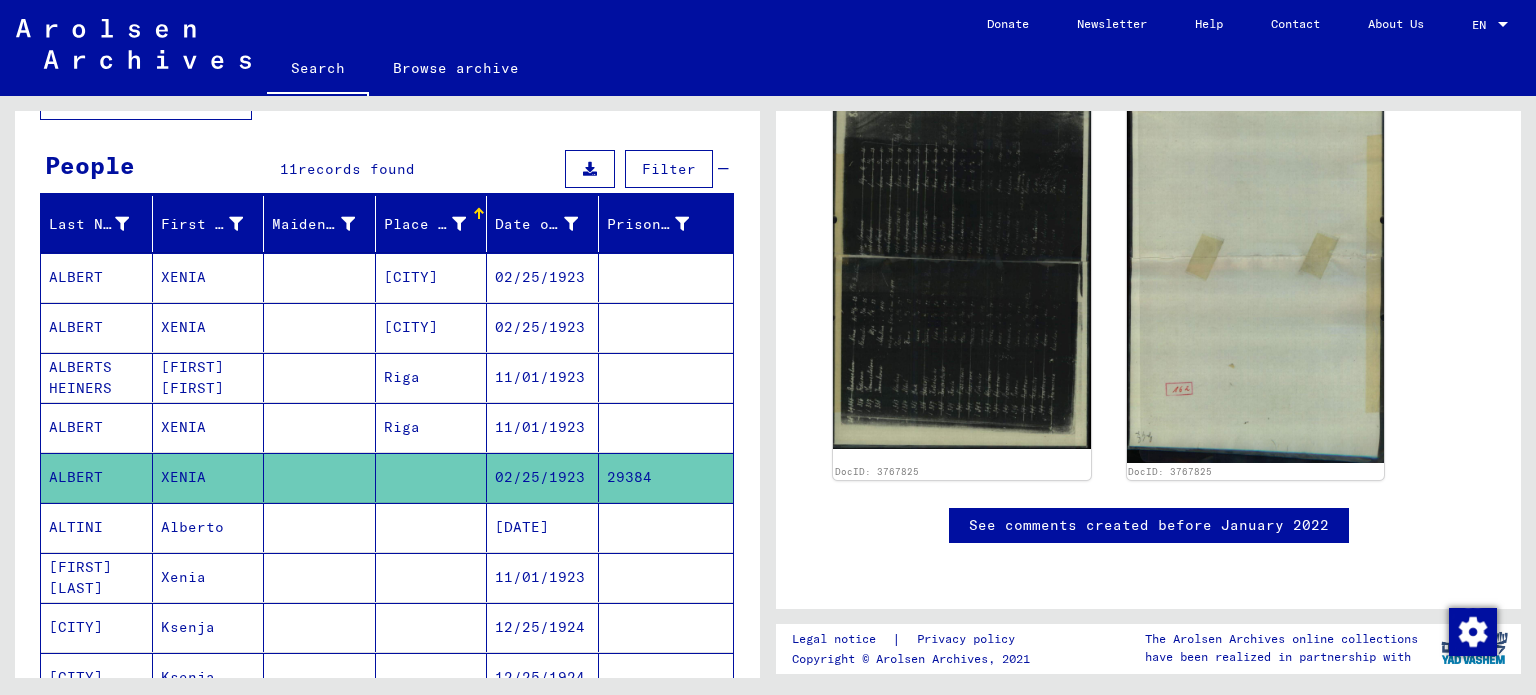 click on "XENIA" at bounding box center [209, 477] 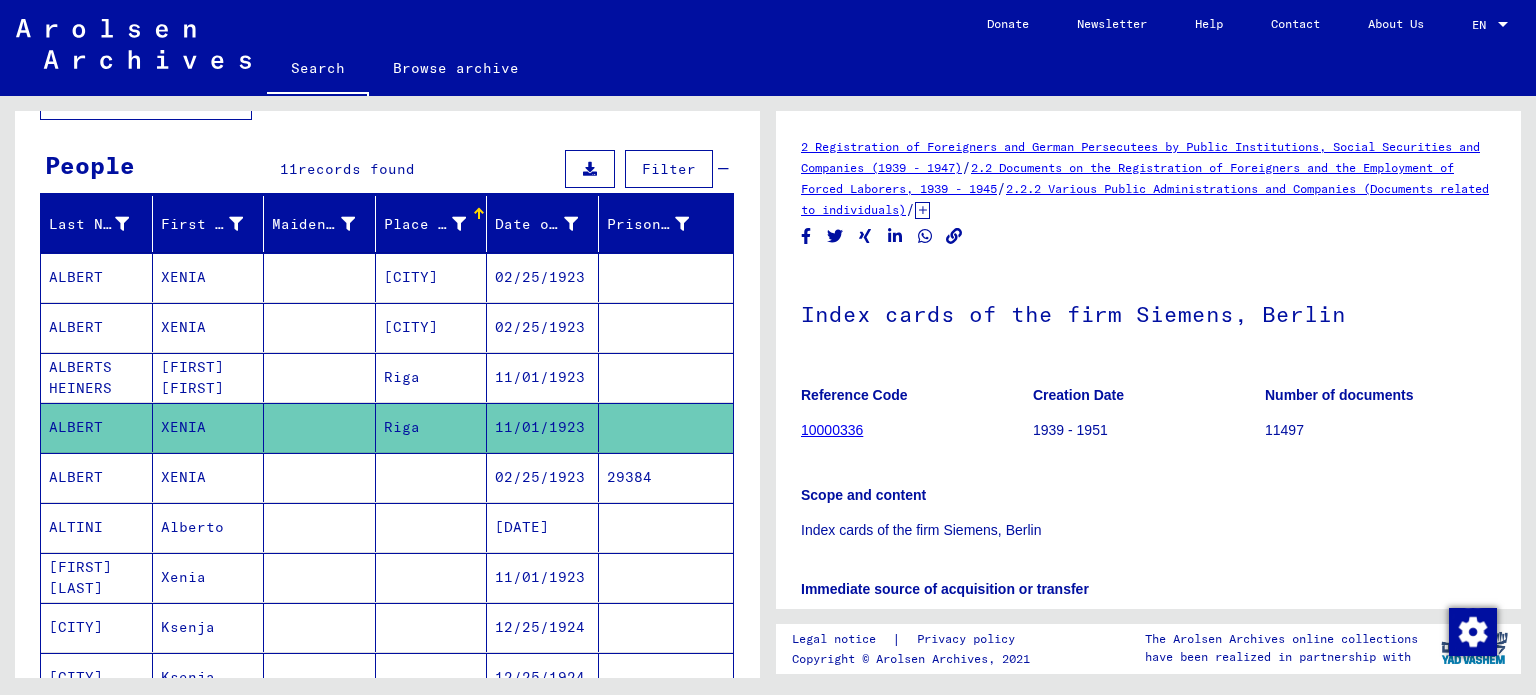 scroll, scrollTop: 0, scrollLeft: 0, axis: both 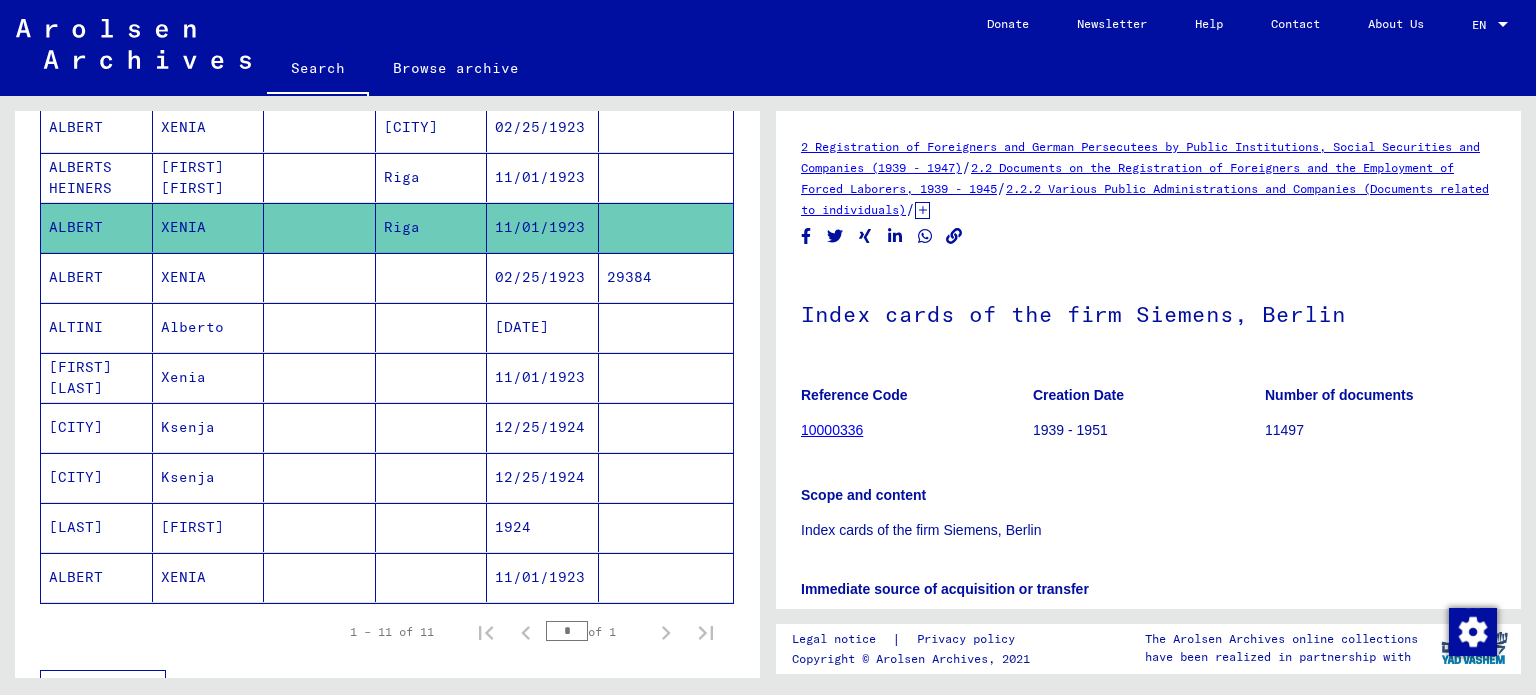 click on "XENIA" 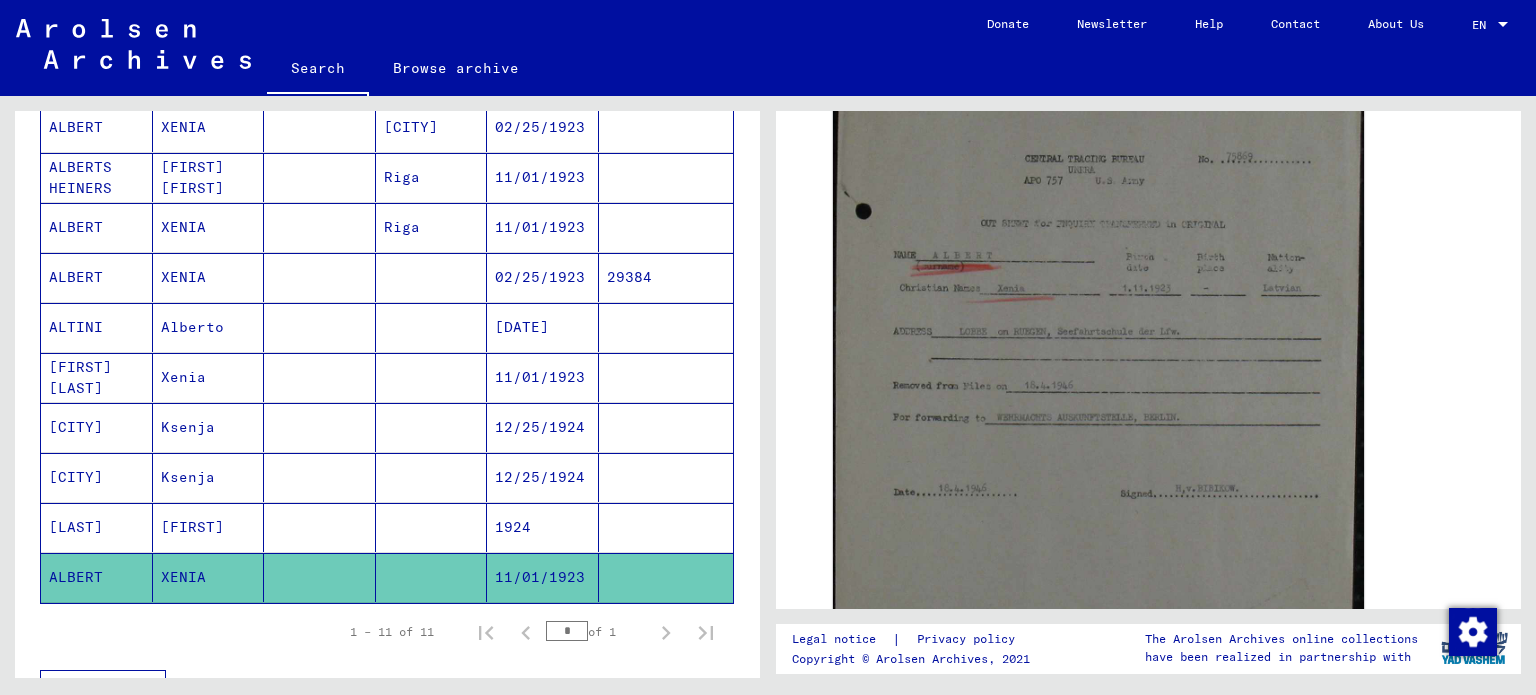 scroll, scrollTop: 391, scrollLeft: 0, axis: vertical 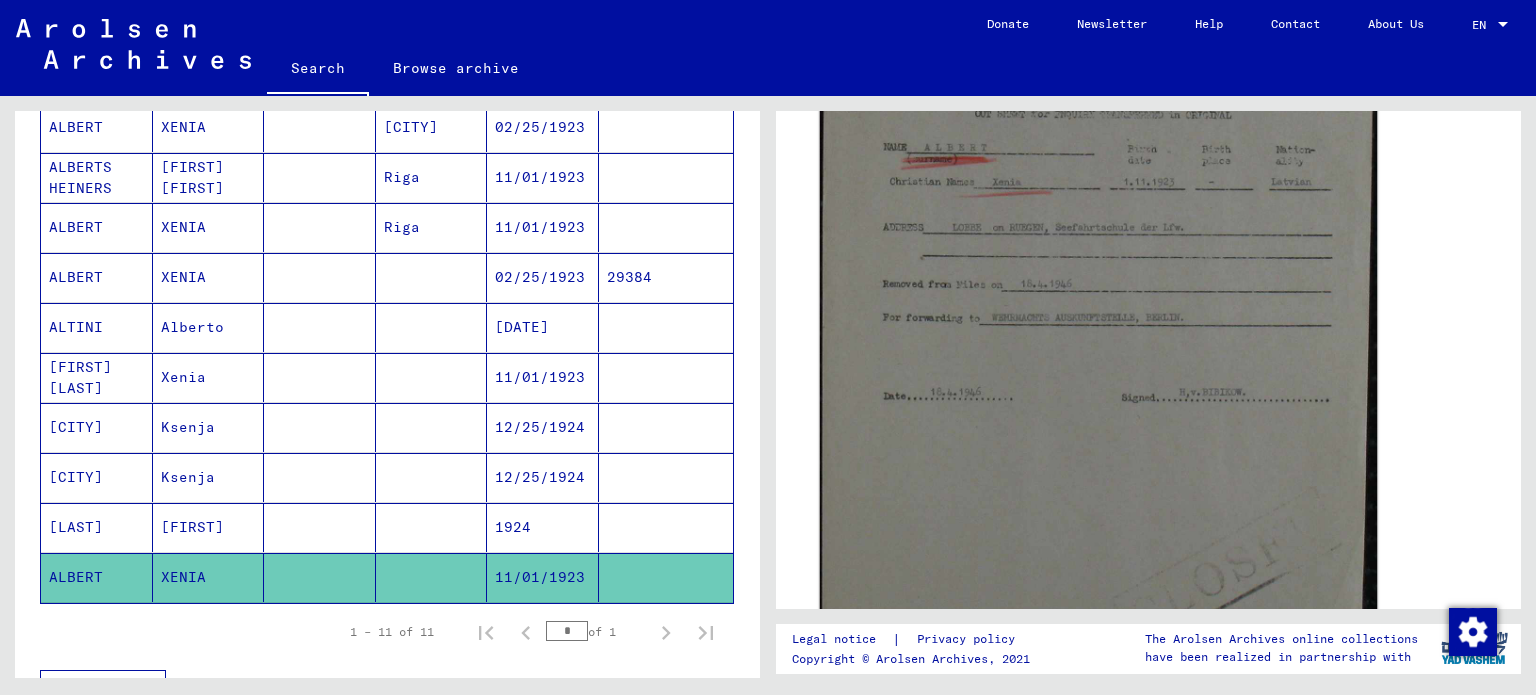 click 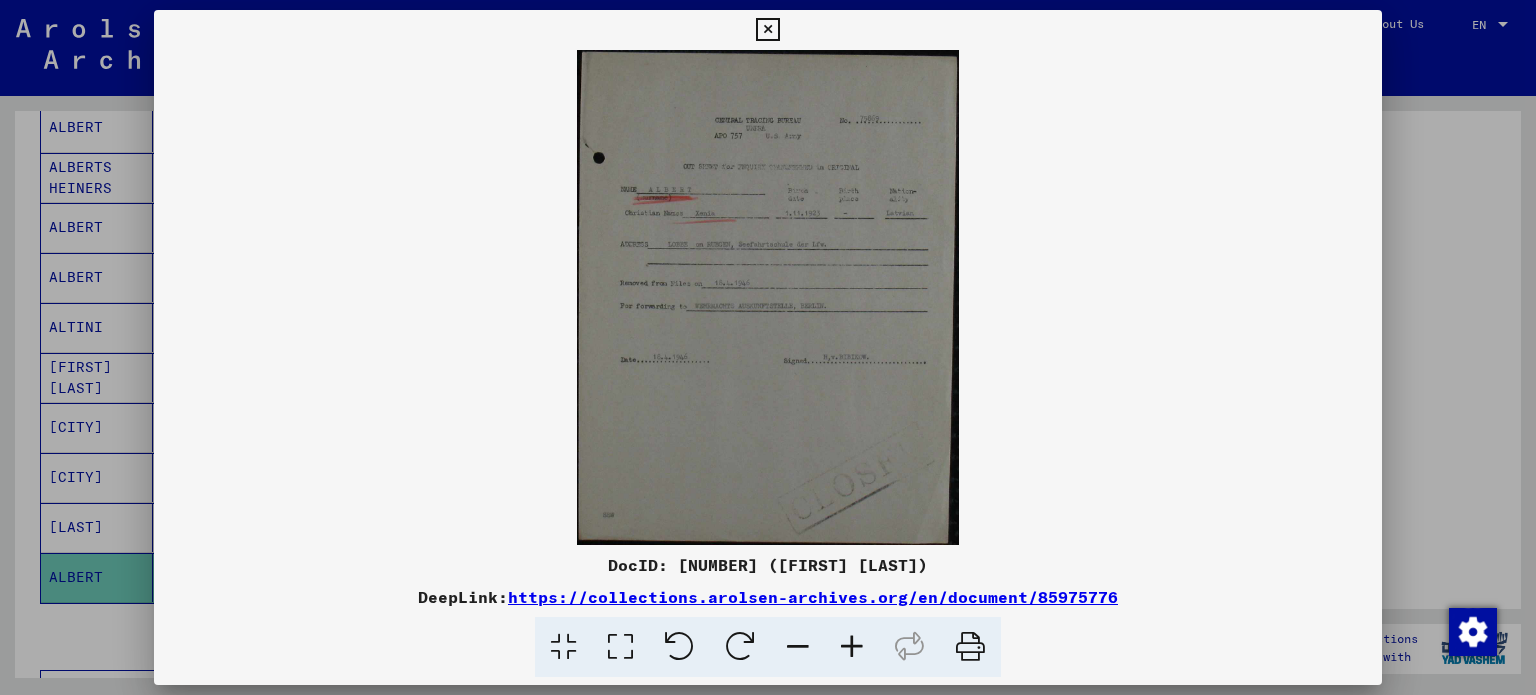type 